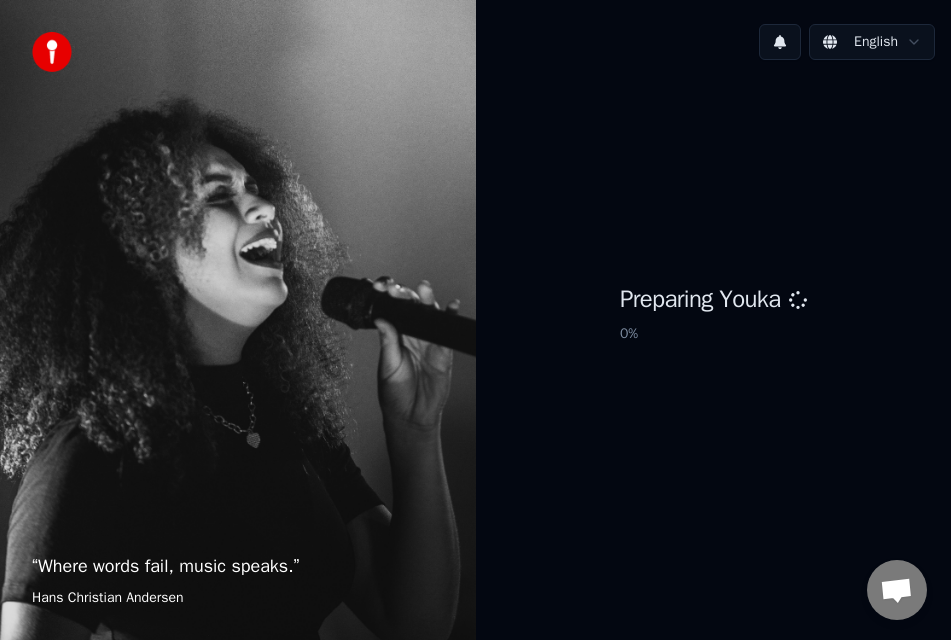 scroll, scrollTop: 0, scrollLeft: 0, axis: both 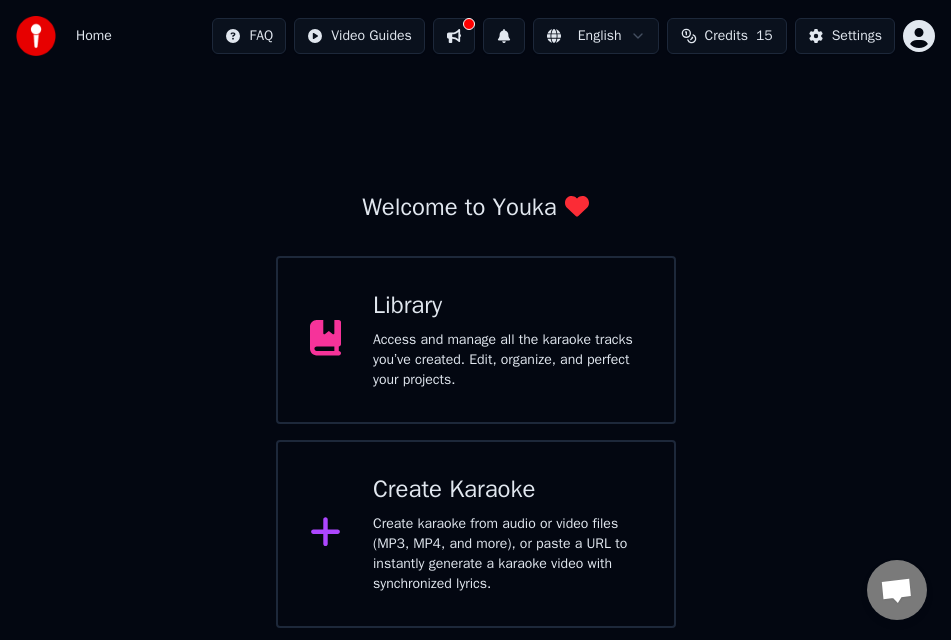 click on "Create karaoke from audio or video files (MP3, MP4, and more), or paste a URL to instantly generate a karaoke video with synchronized lyrics." at bounding box center [507, 554] 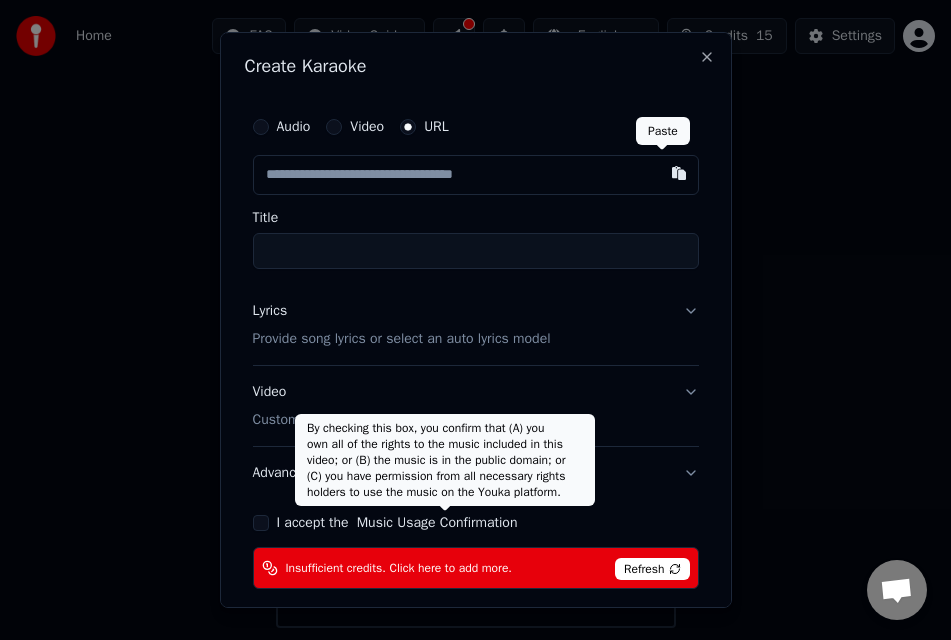click at bounding box center [679, 173] 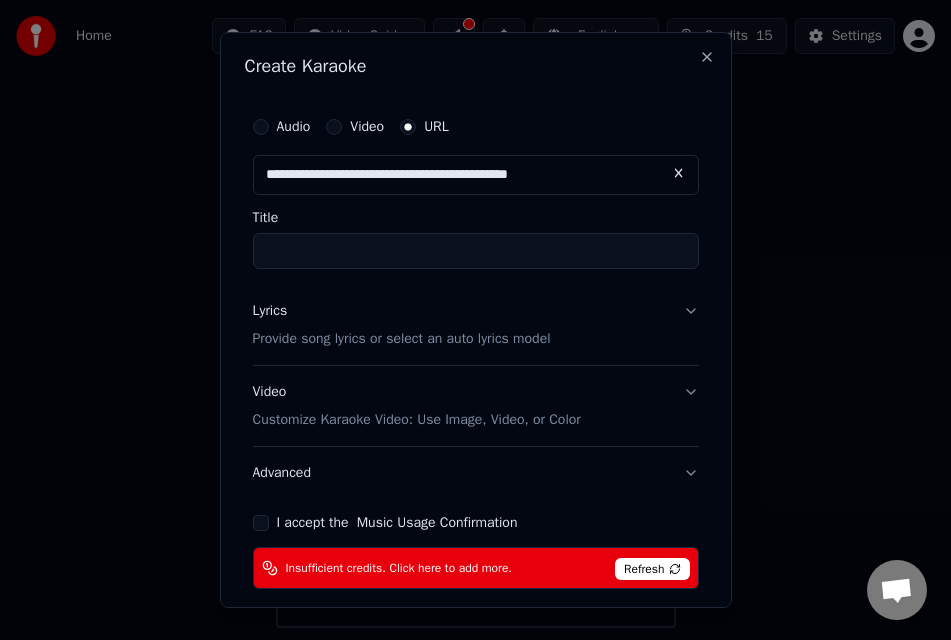 type on "**********" 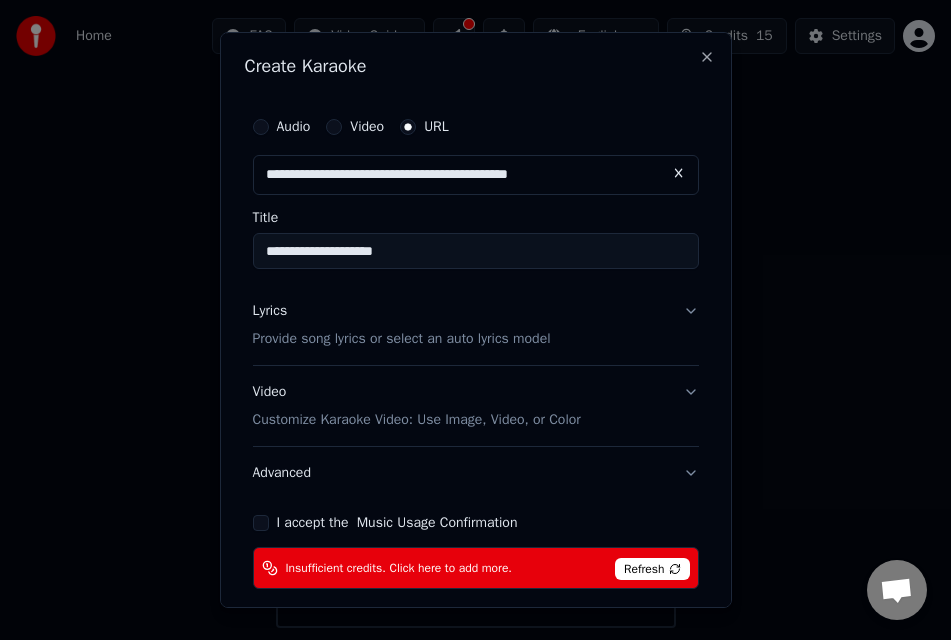 click on "Lyrics Provide song lyrics or select an auto lyrics model" at bounding box center (476, 325) 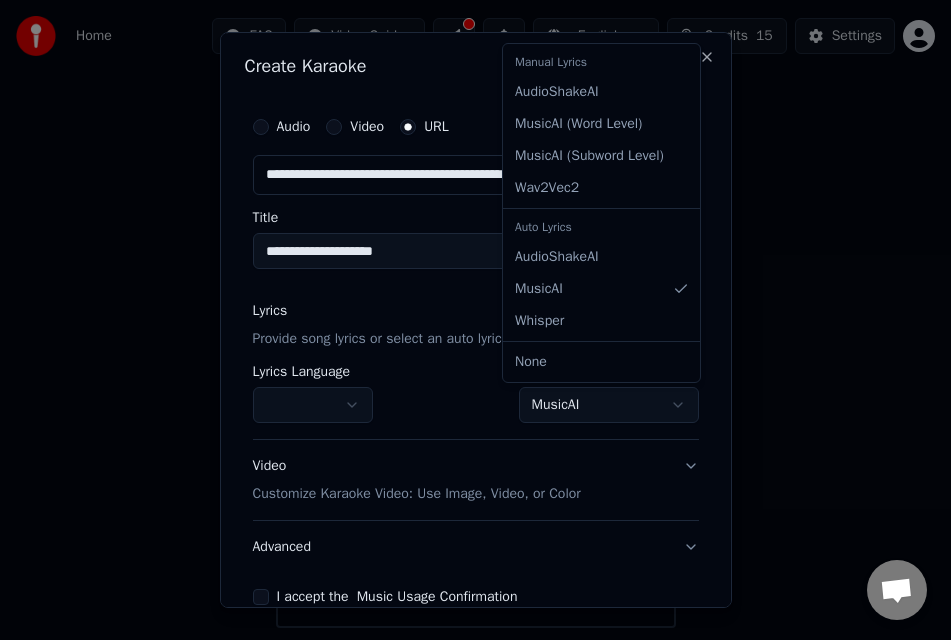 click on "**********" at bounding box center [475, 314] 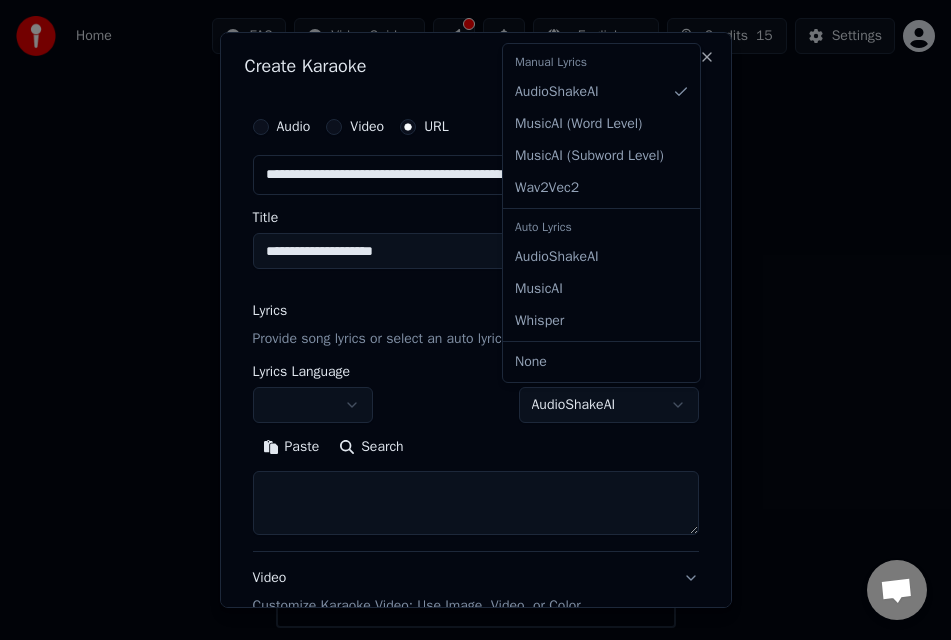 click on "**********" at bounding box center [475, 314] 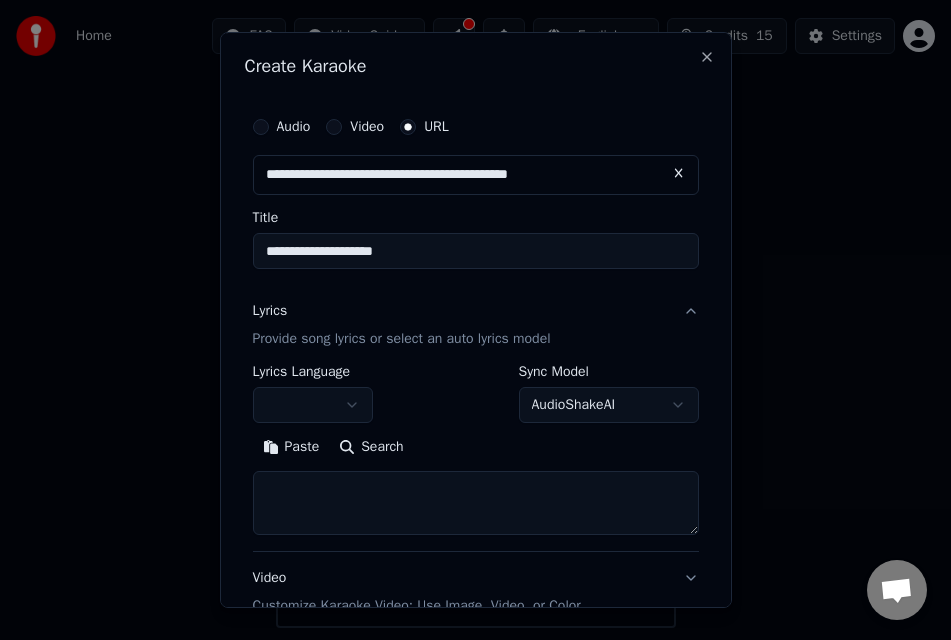click on "Search" at bounding box center [371, 447] 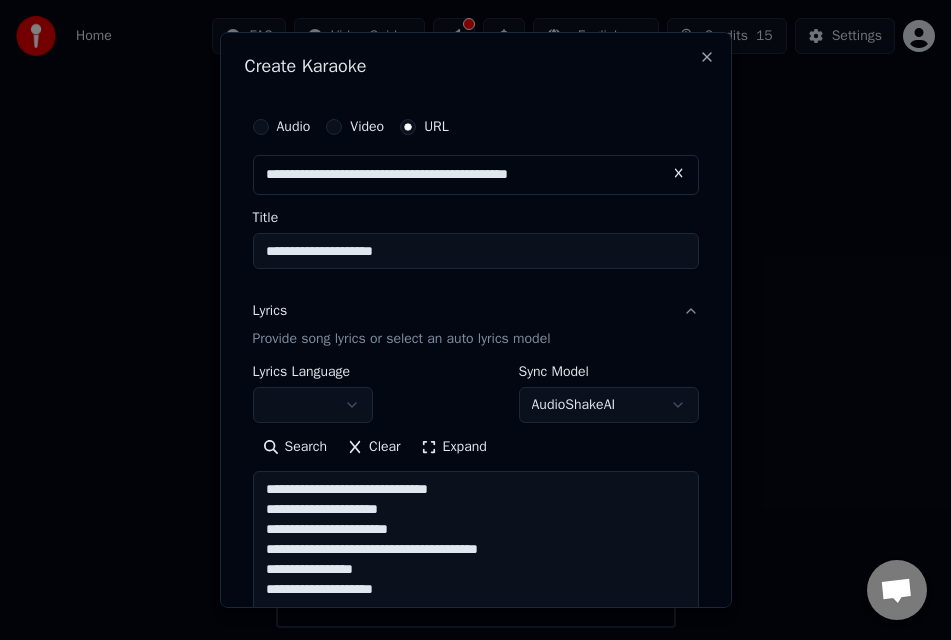 type on "**********" 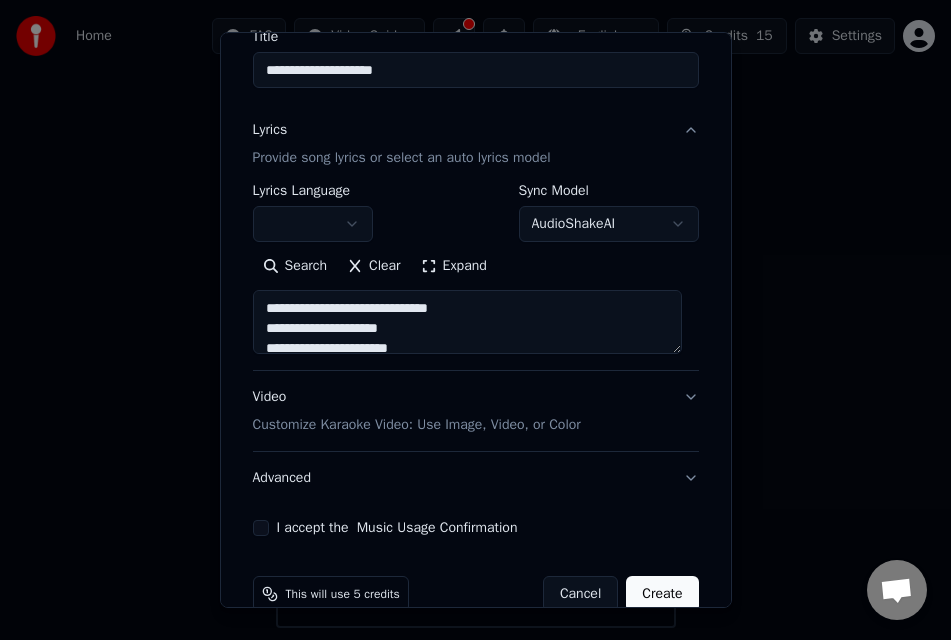 scroll, scrollTop: 192, scrollLeft: 0, axis: vertical 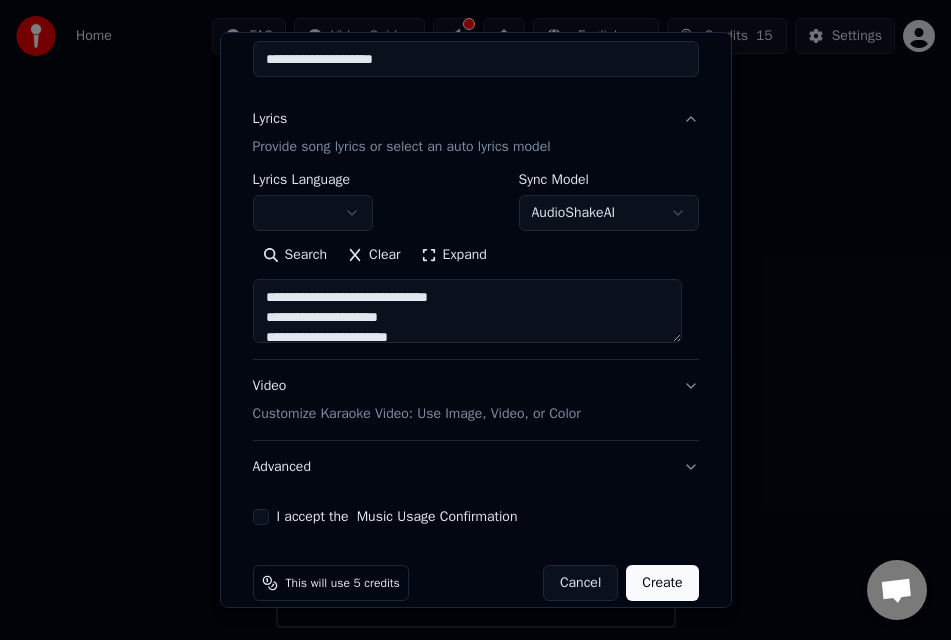 click on "I accept the   Music Usage Confirmation" at bounding box center (261, 517) 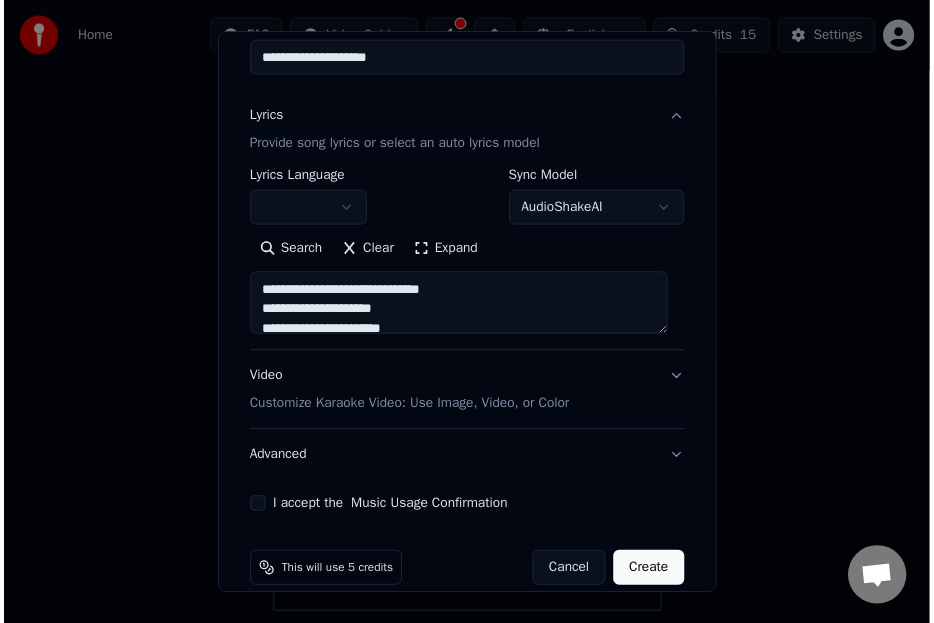 scroll, scrollTop: 195, scrollLeft: 0, axis: vertical 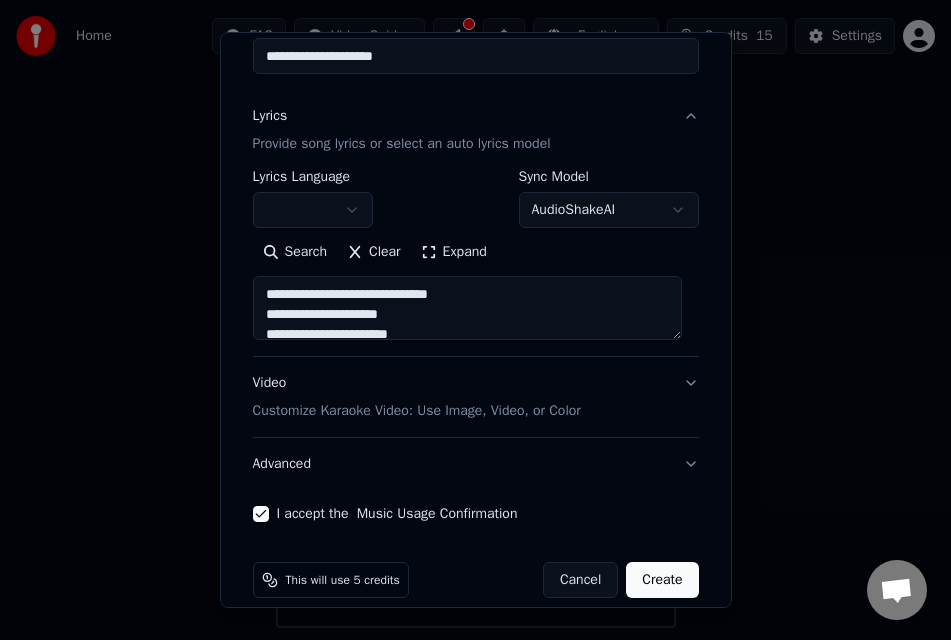 click on "Create" at bounding box center [662, 580] 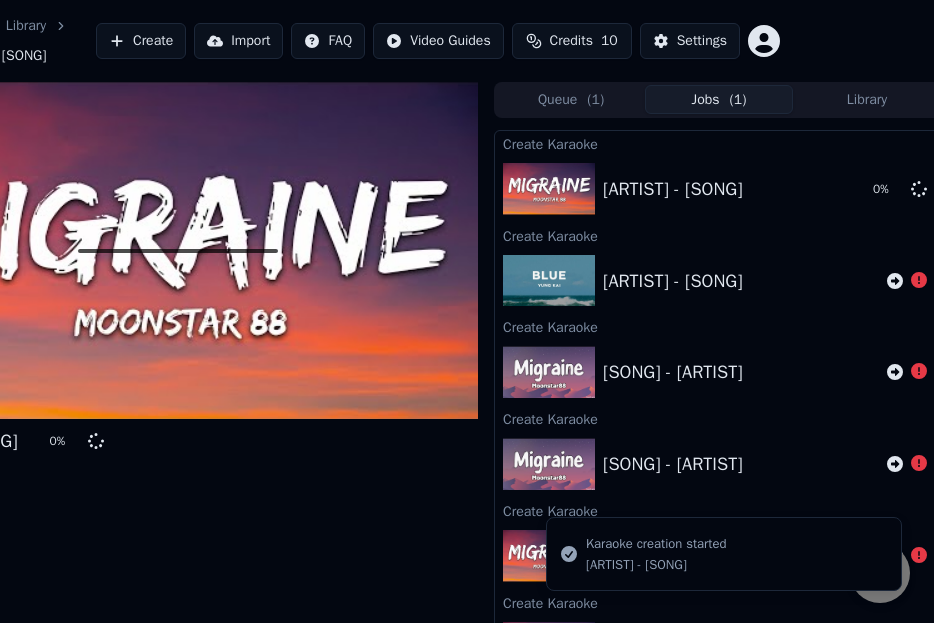 scroll, scrollTop: 0, scrollLeft: 148, axis: horizontal 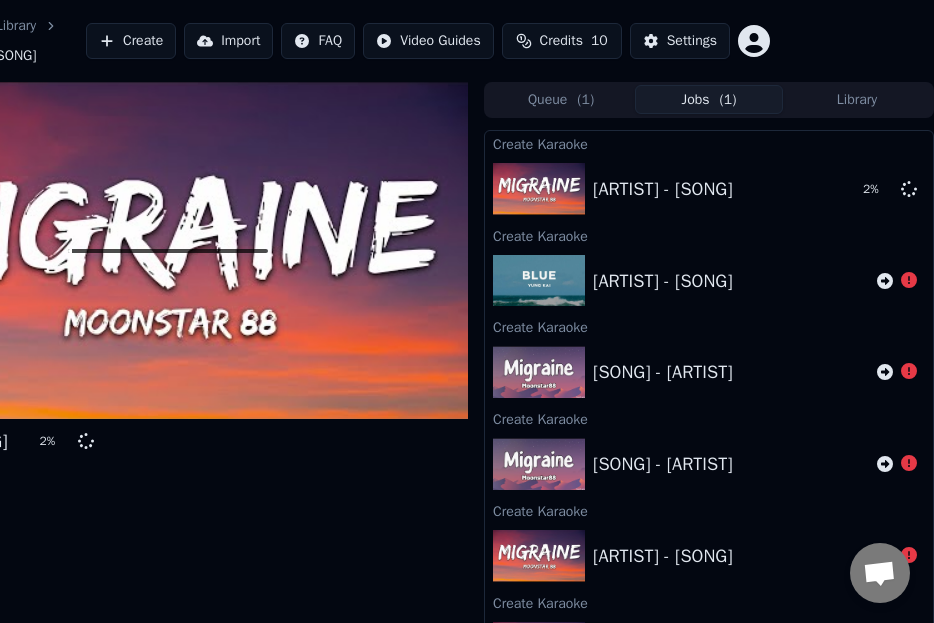 click on "Library" at bounding box center [857, 99] 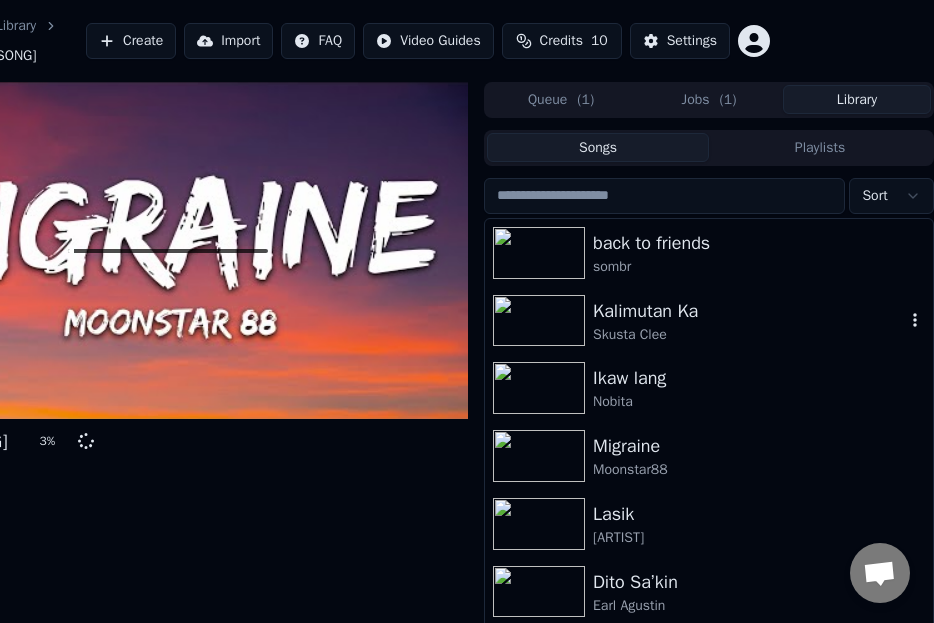 scroll, scrollTop: 75, scrollLeft: 148, axis: both 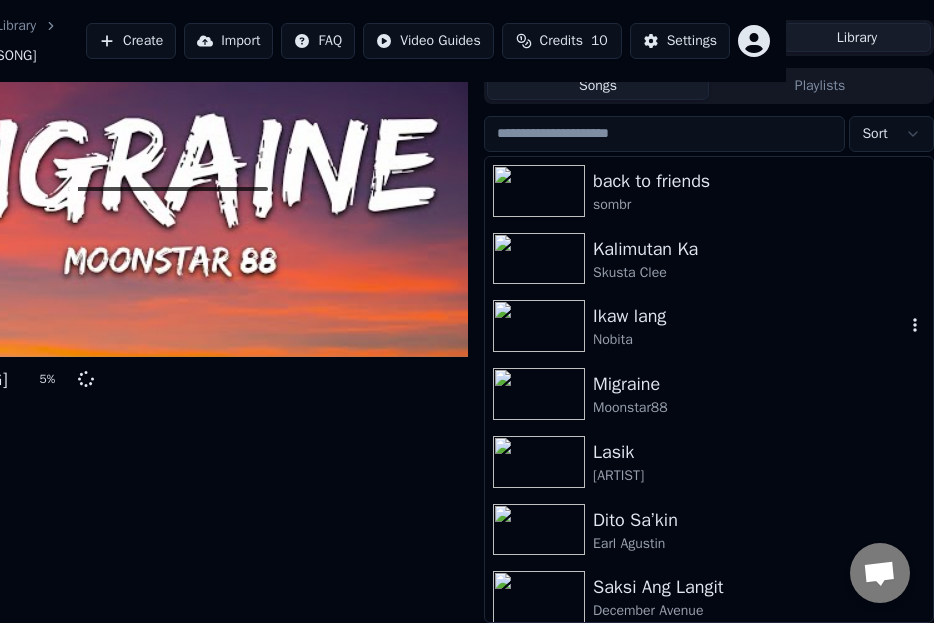 click 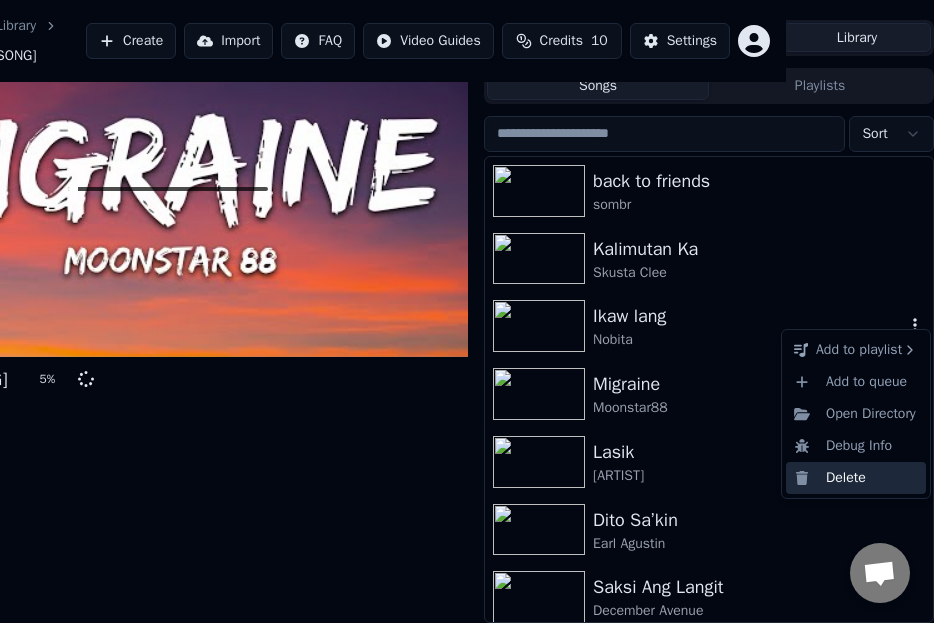 click on "Delete" at bounding box center [856, 478] 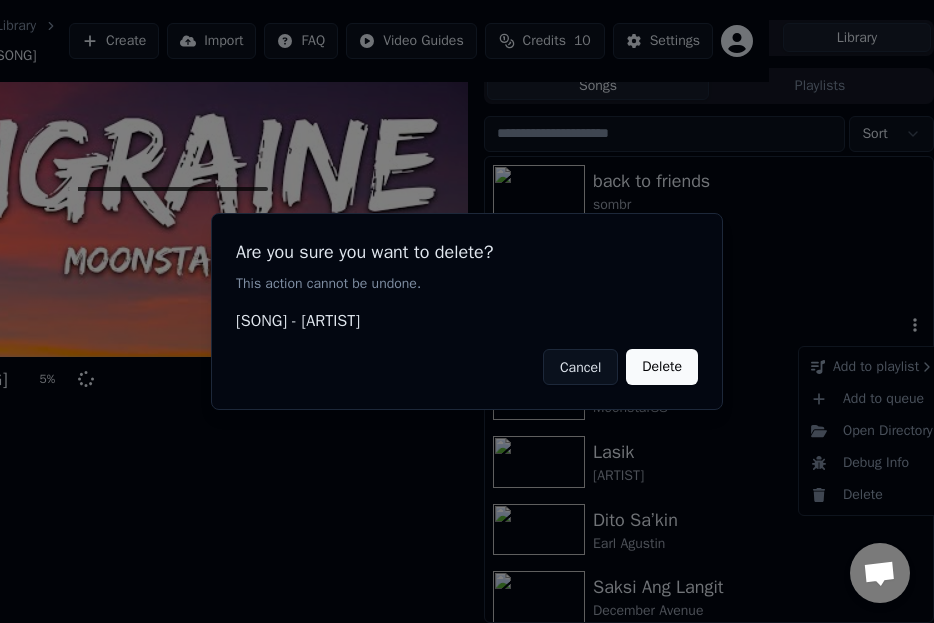 scroll, scrollTop: 58, scrollLeft: 131, axis: both 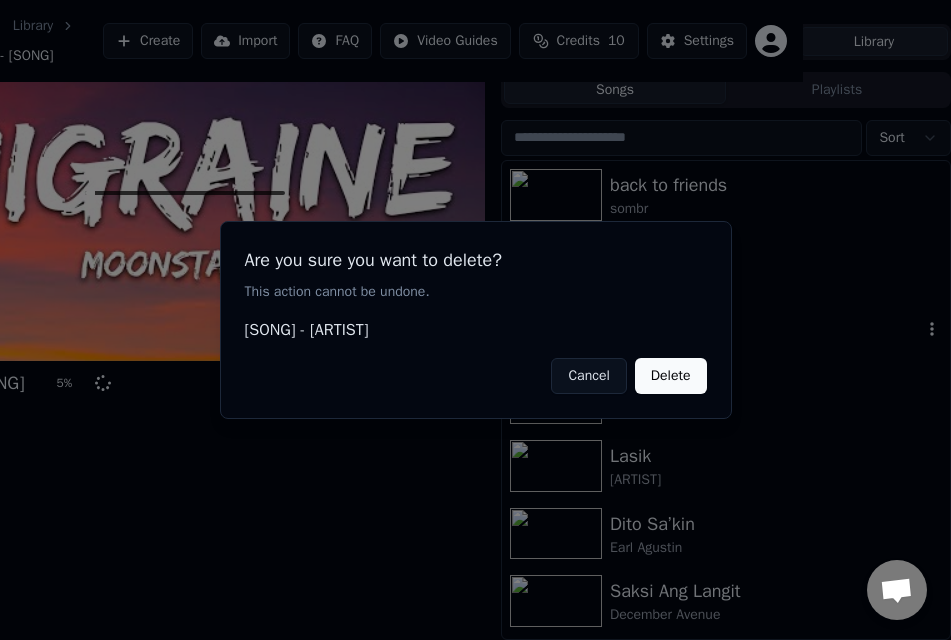 click on "Are you sure you want to delete? This action cannot be undone. [SONG] - [ARTIST] Cancel Delete" at bounding box center [476, 320] 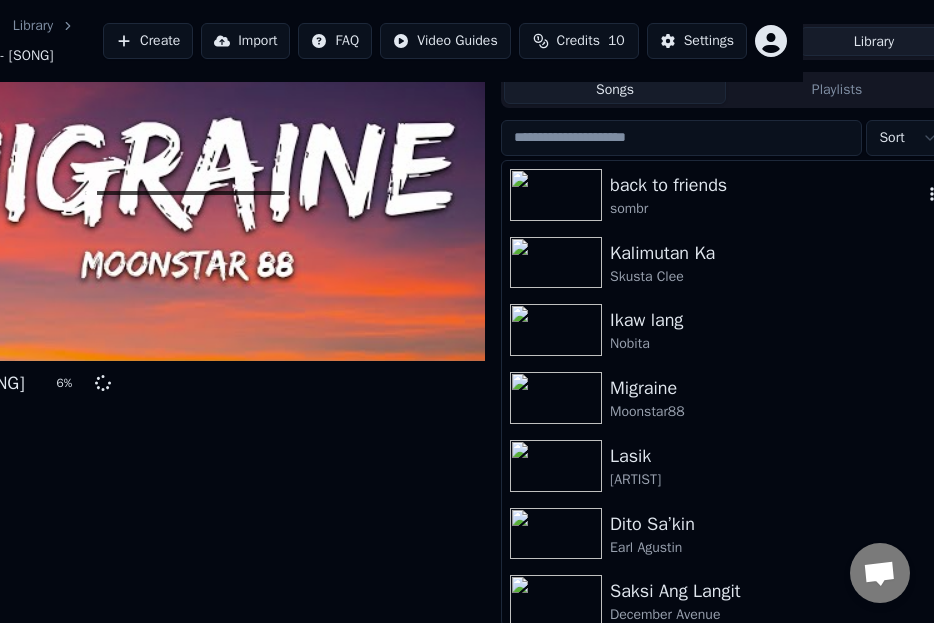 click 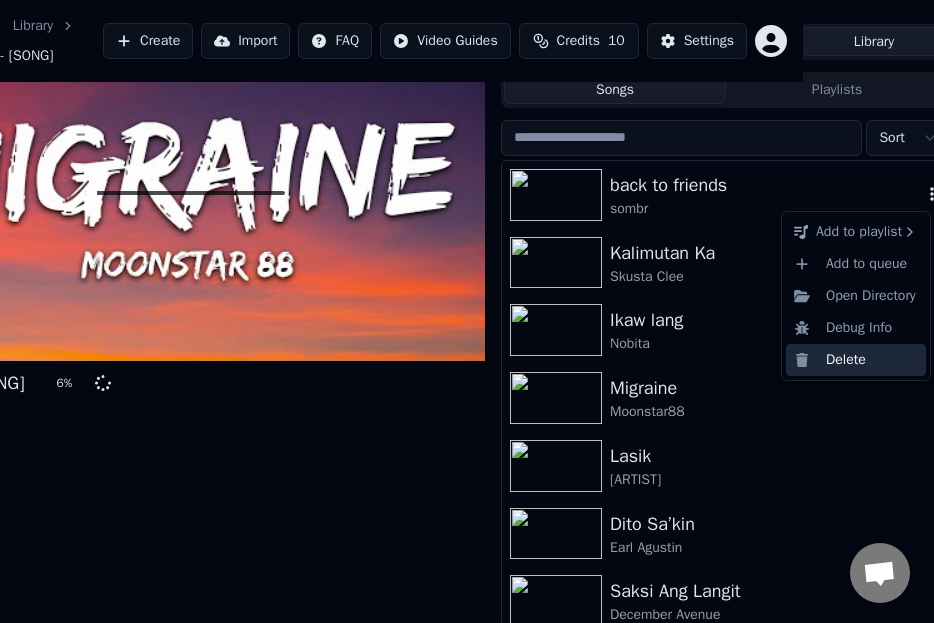 click on "Delete" at bounding box center (856, 360) 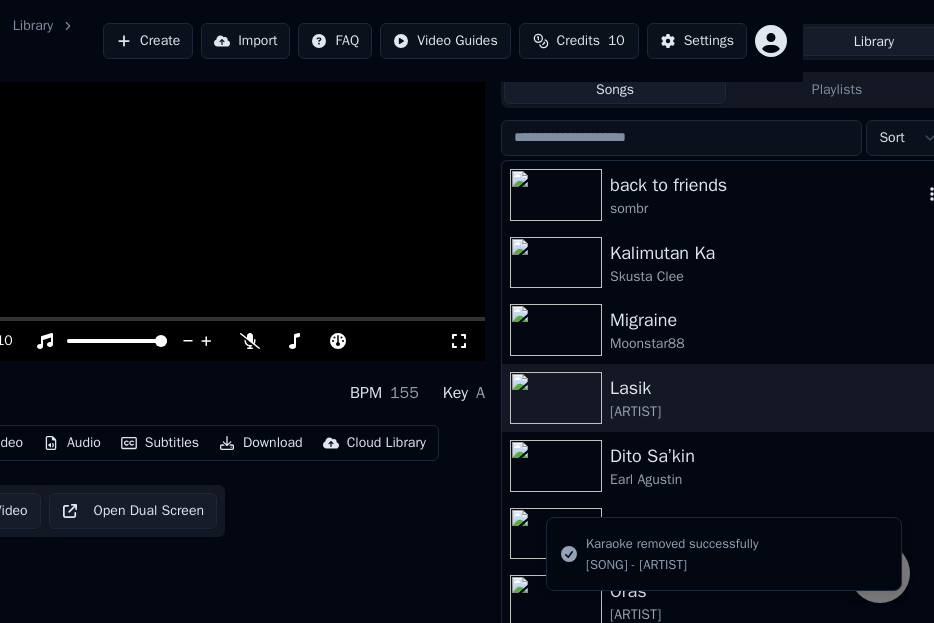 click on "Playlists" at bounding box center [837, 89] 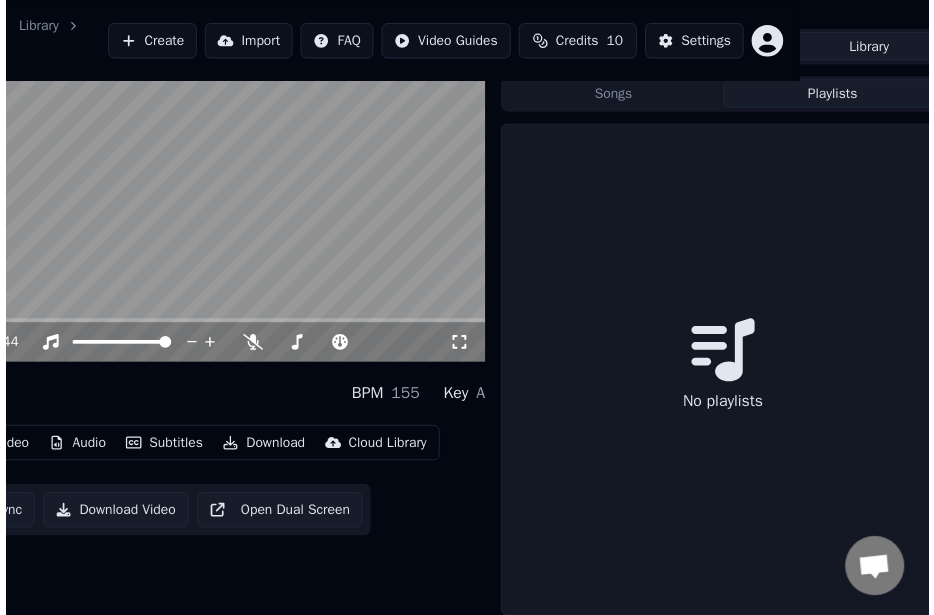 scroll, scrollTop: 0, scrollLeft: 131, axis: horizontal 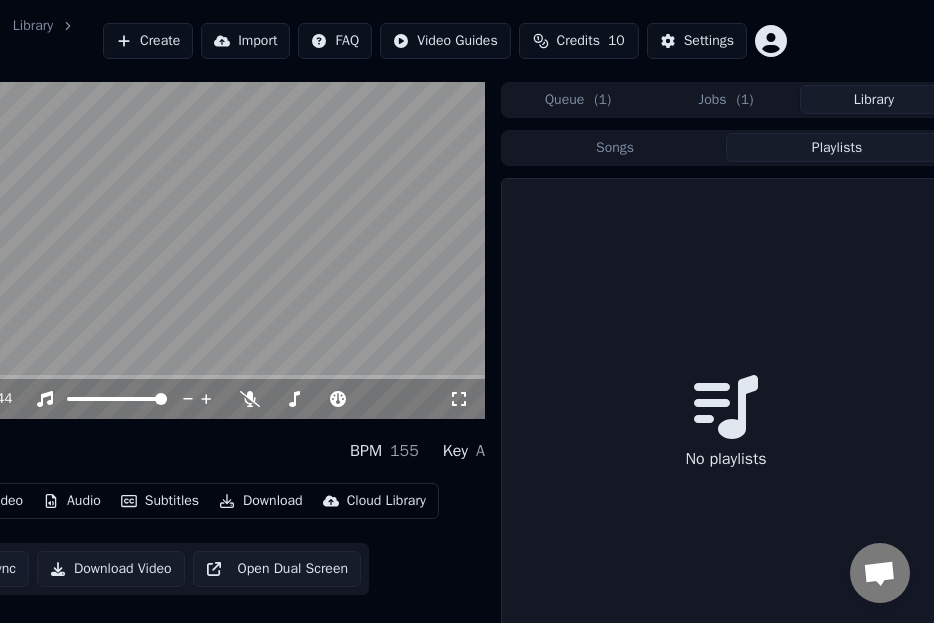 click on "Songs" at bounding box center [615, 147] 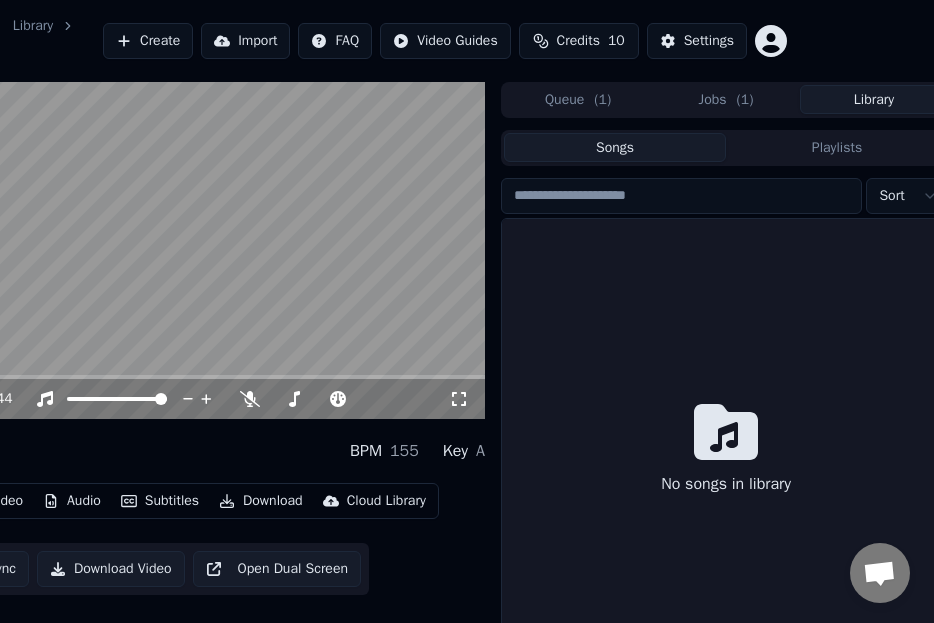 click on "( 1 )" at bounding box center (745, 100) 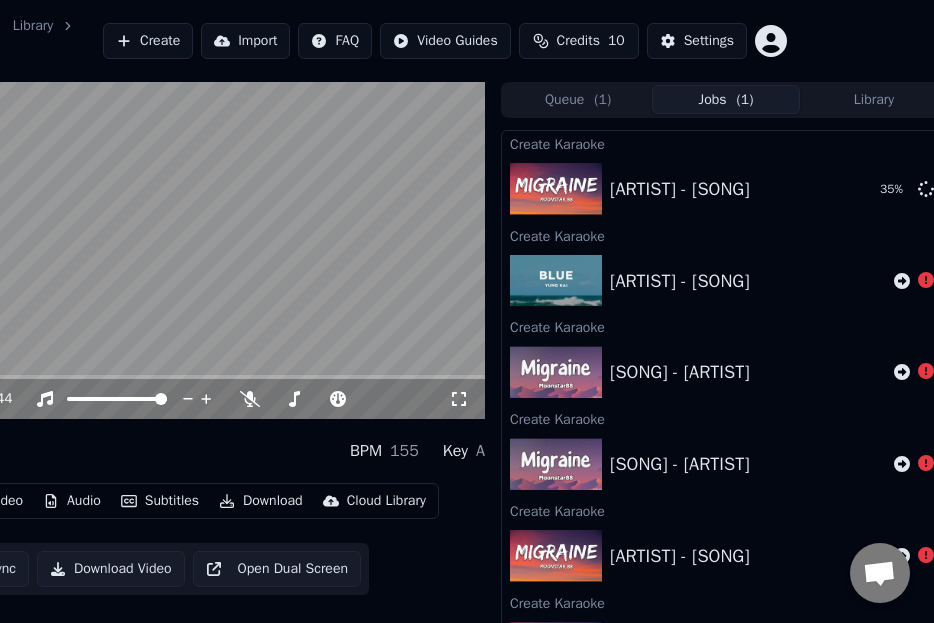 click on "Library" at bounding box center (874, 99) 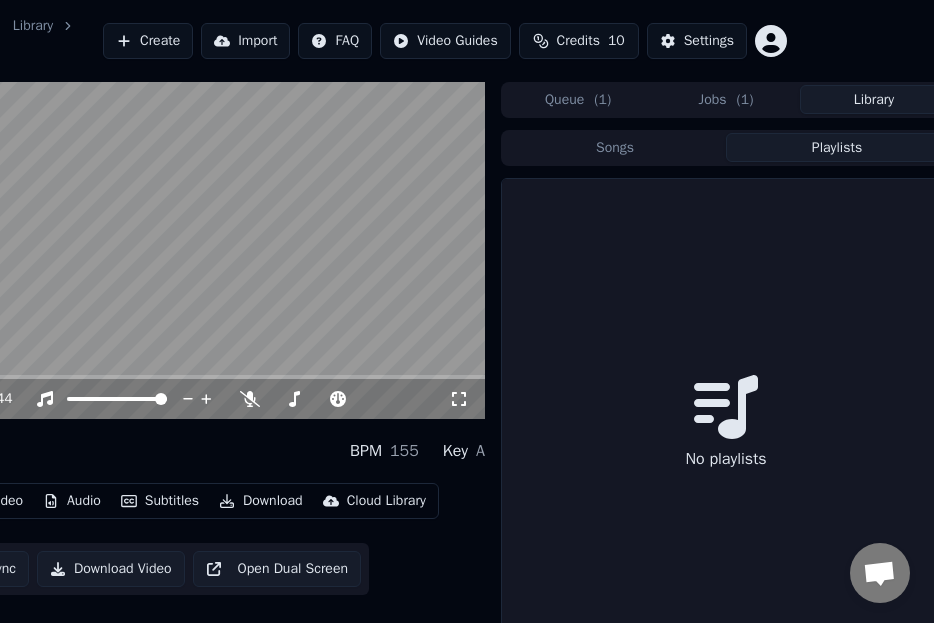 click on "Playlists" at bounding box center (837, 147) 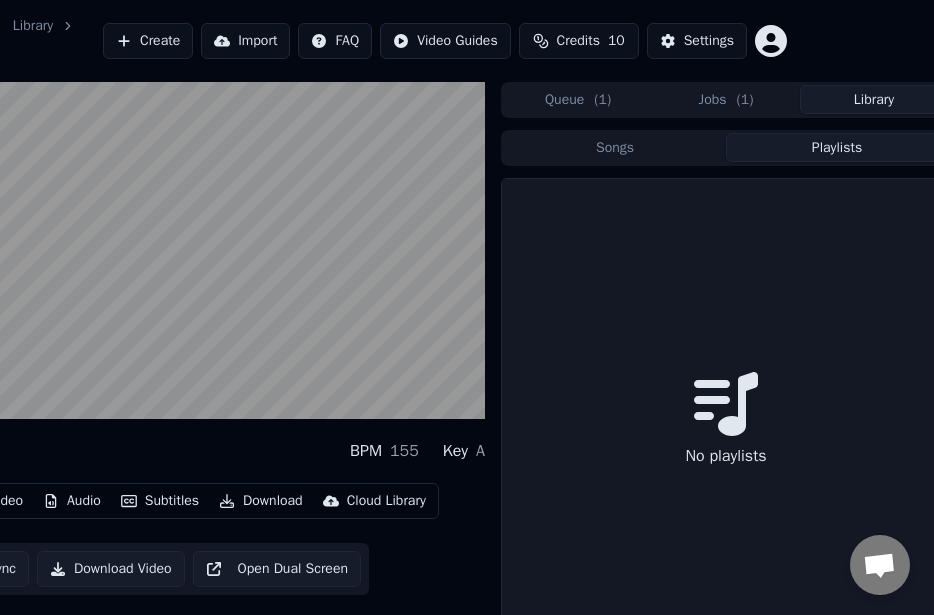 scroll, scrollTop: 0, scrollLeft: 0, axis: both 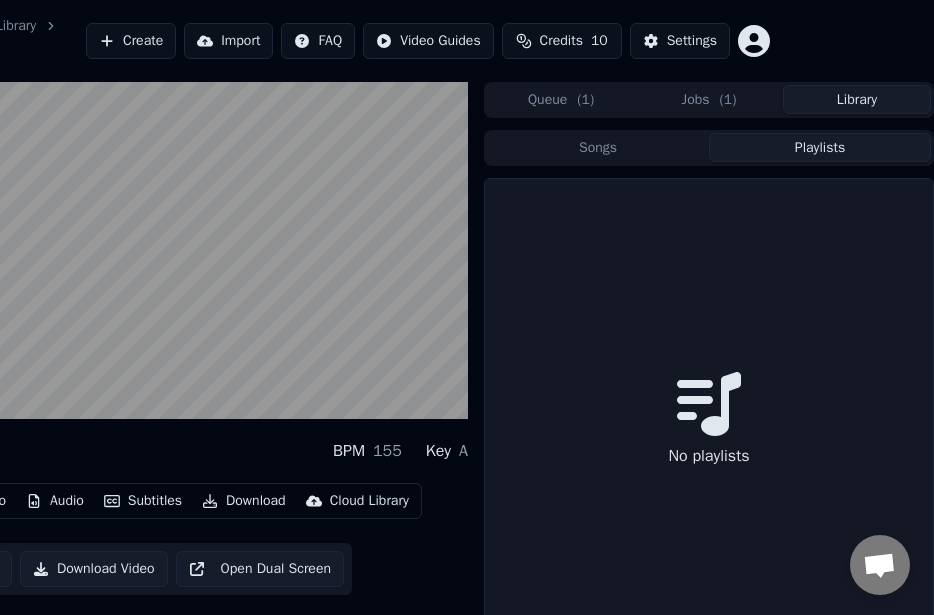 type 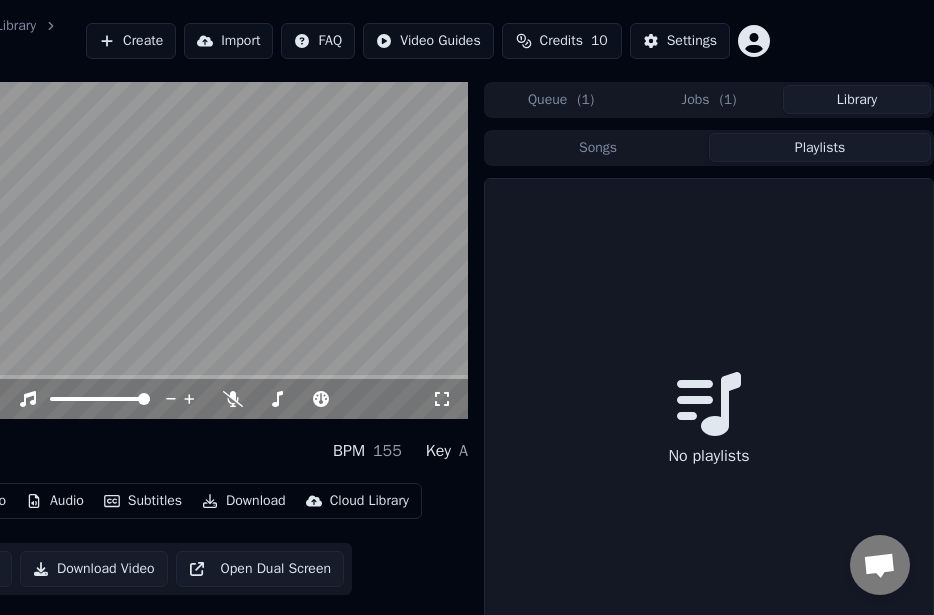 scroll, scrollTop: 0, scrollLeft: 0, axis: both 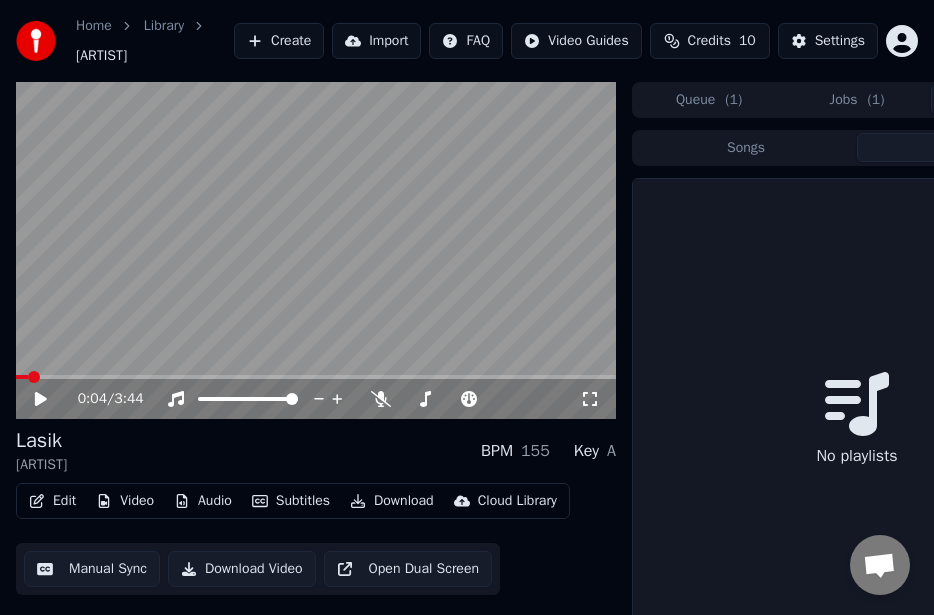 click on "Queue ( 1 )" at bounding box center [709, 99] 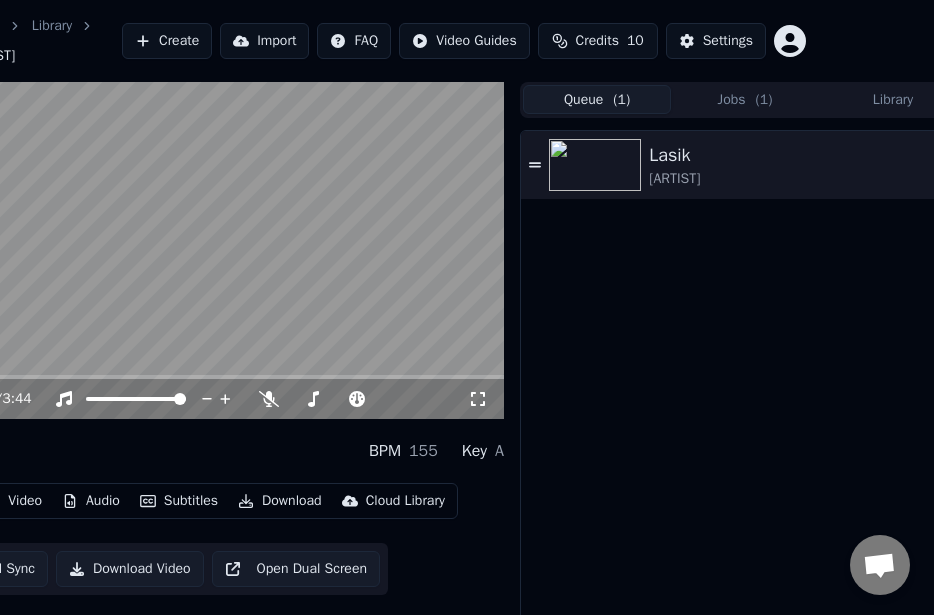 scroll, scrollTop: 0, scrollLeft: 123, axis: horizontal 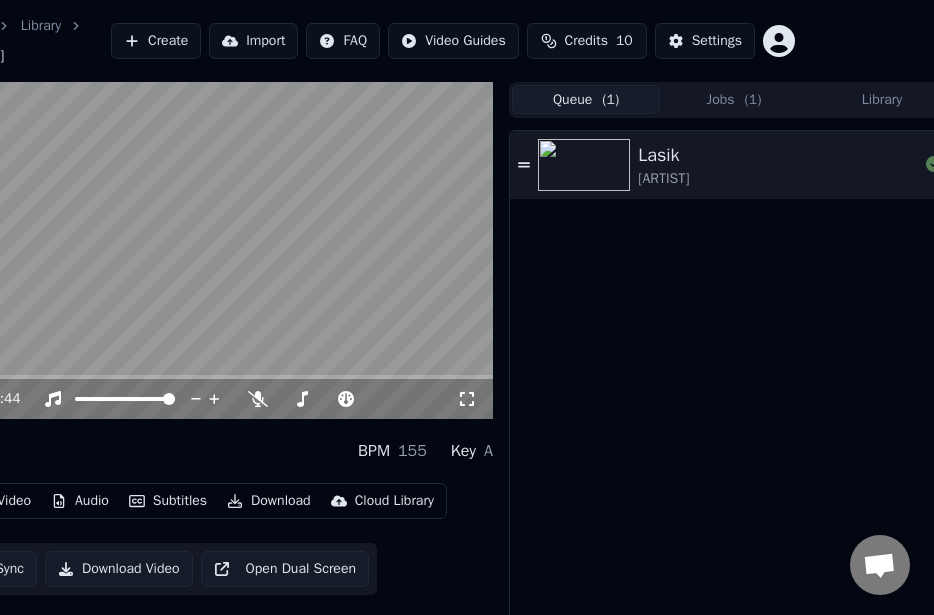 click on "Jobs ( 1 )" at bounding box center [734, 99] 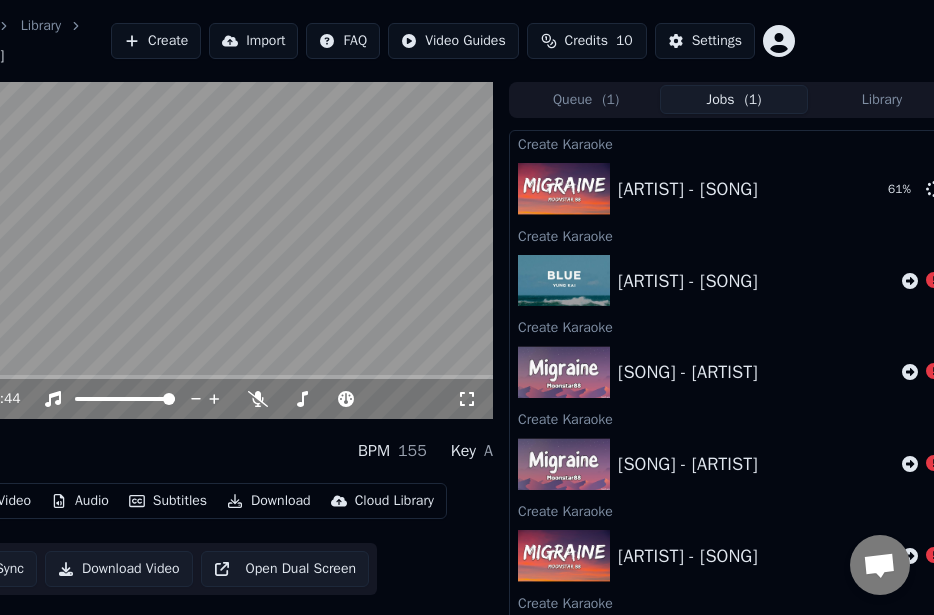 click on "Library" at bounding box center [882, 99] 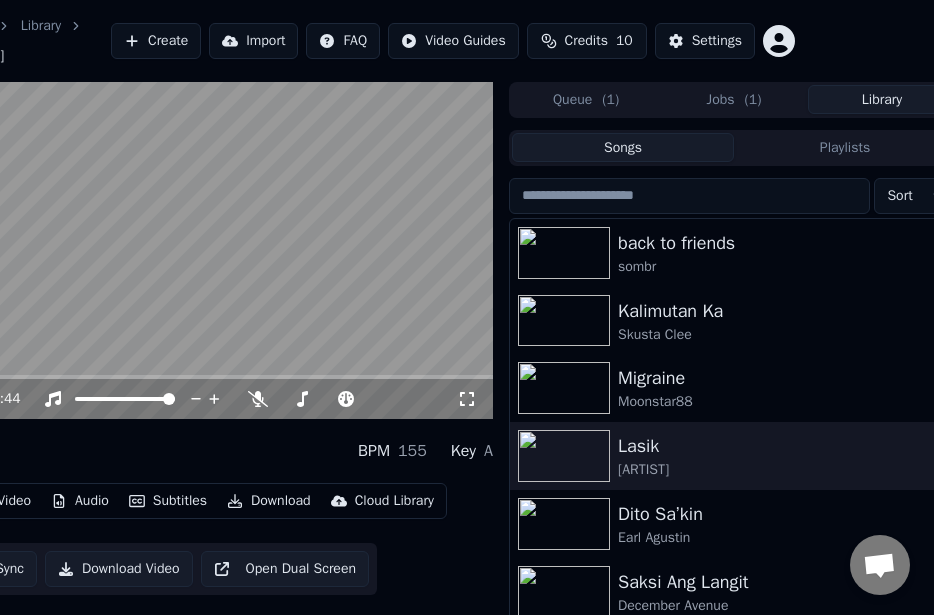 click on "( 1 )" at bounding box center (753, 100) 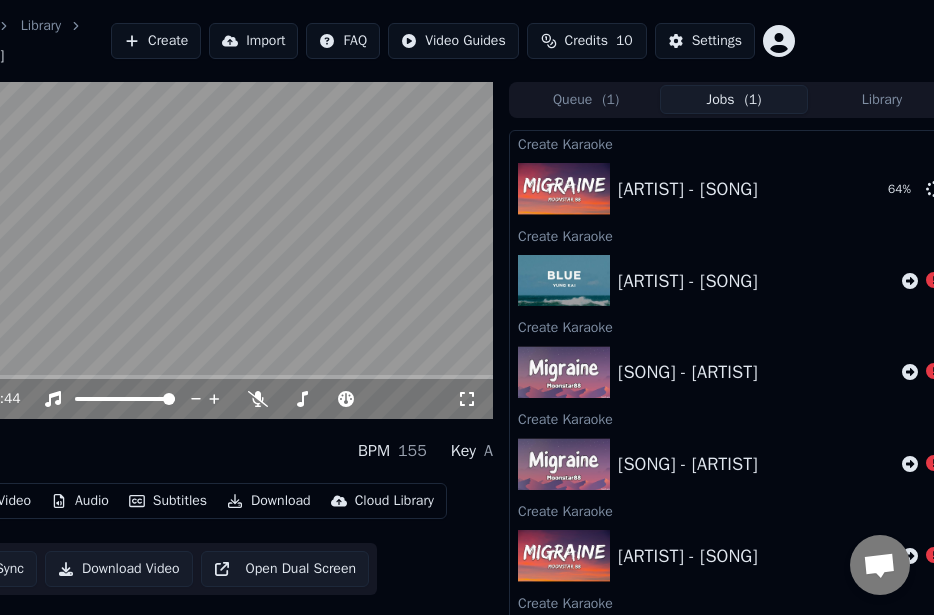 scroll, scrollTop: 0, scrollLeft: 148, axis: horizontal 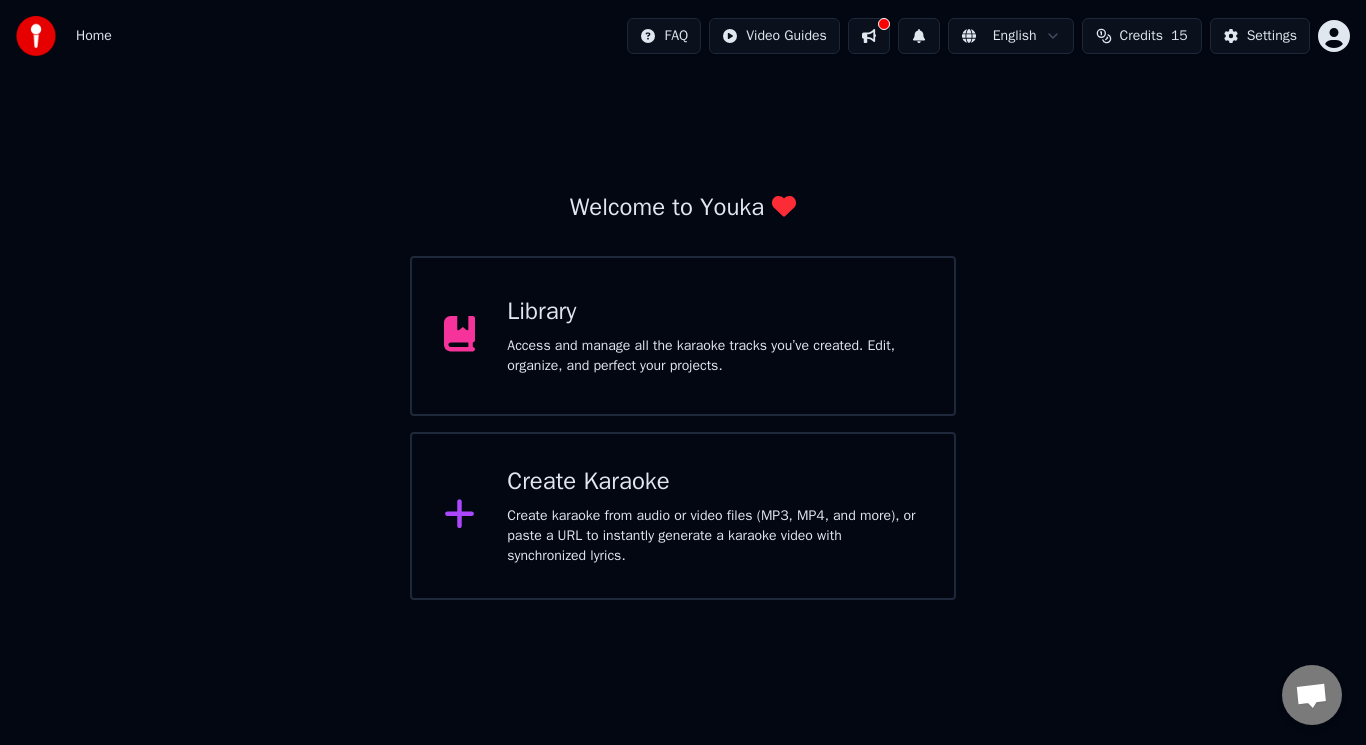click on "Access and manage all the karaoke tracks you’ve created. Edit, organize, and perfect your projects." at bounding box center (714, 356) 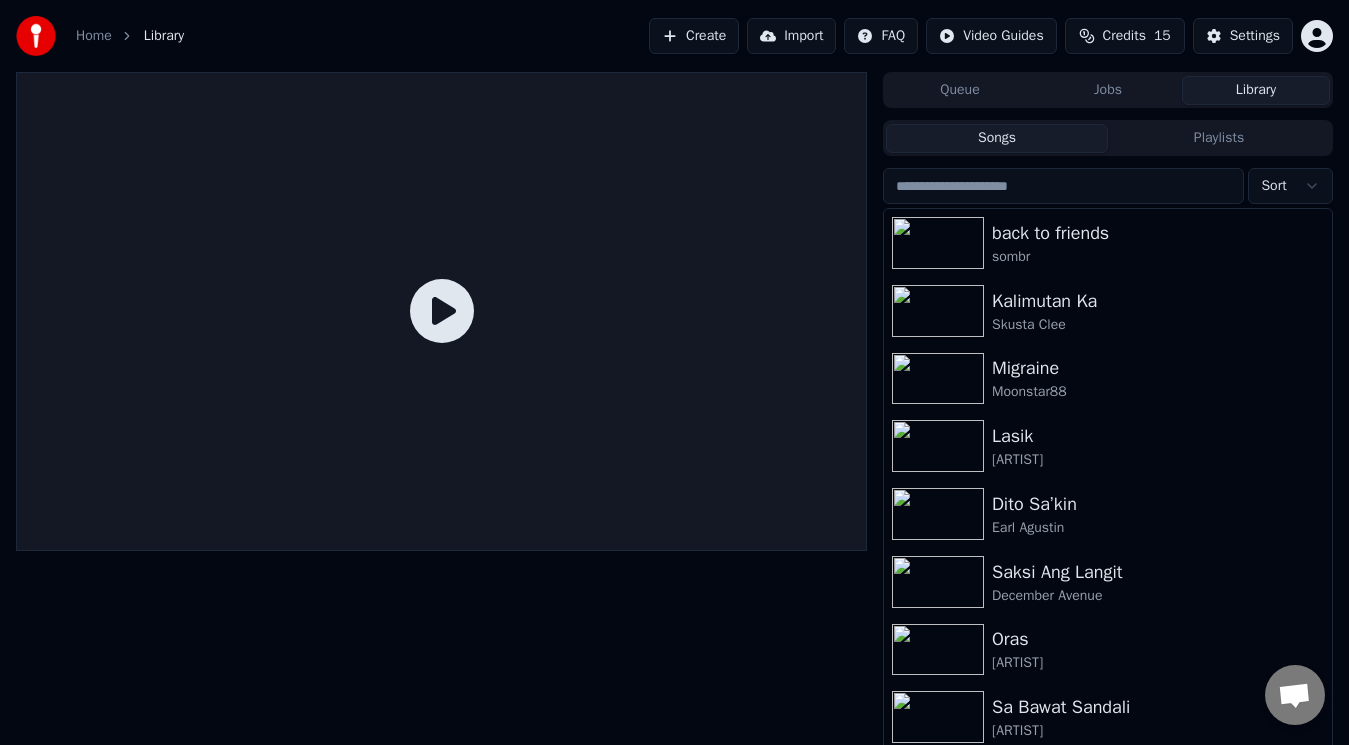 click on "Queue" at bounding box center (960, 90) 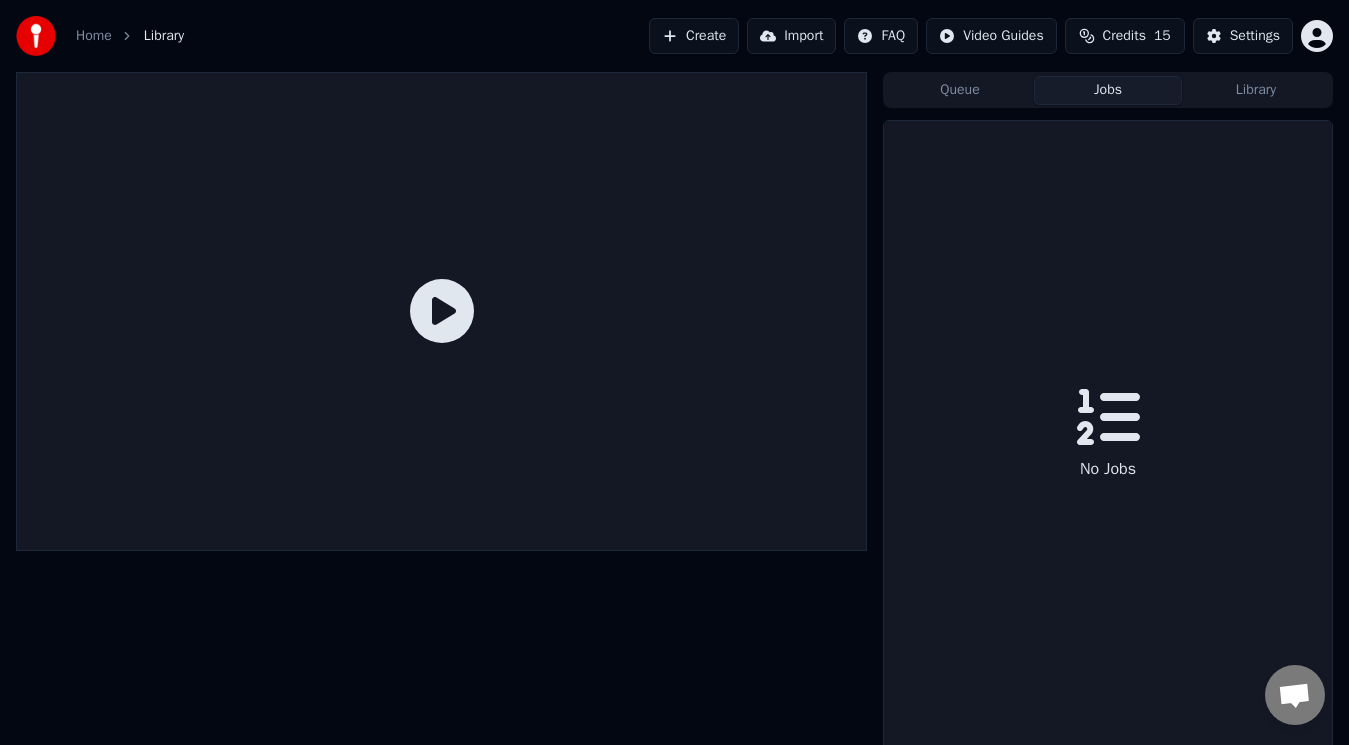 click on "Jobs" at bounding box center [1108, 90] 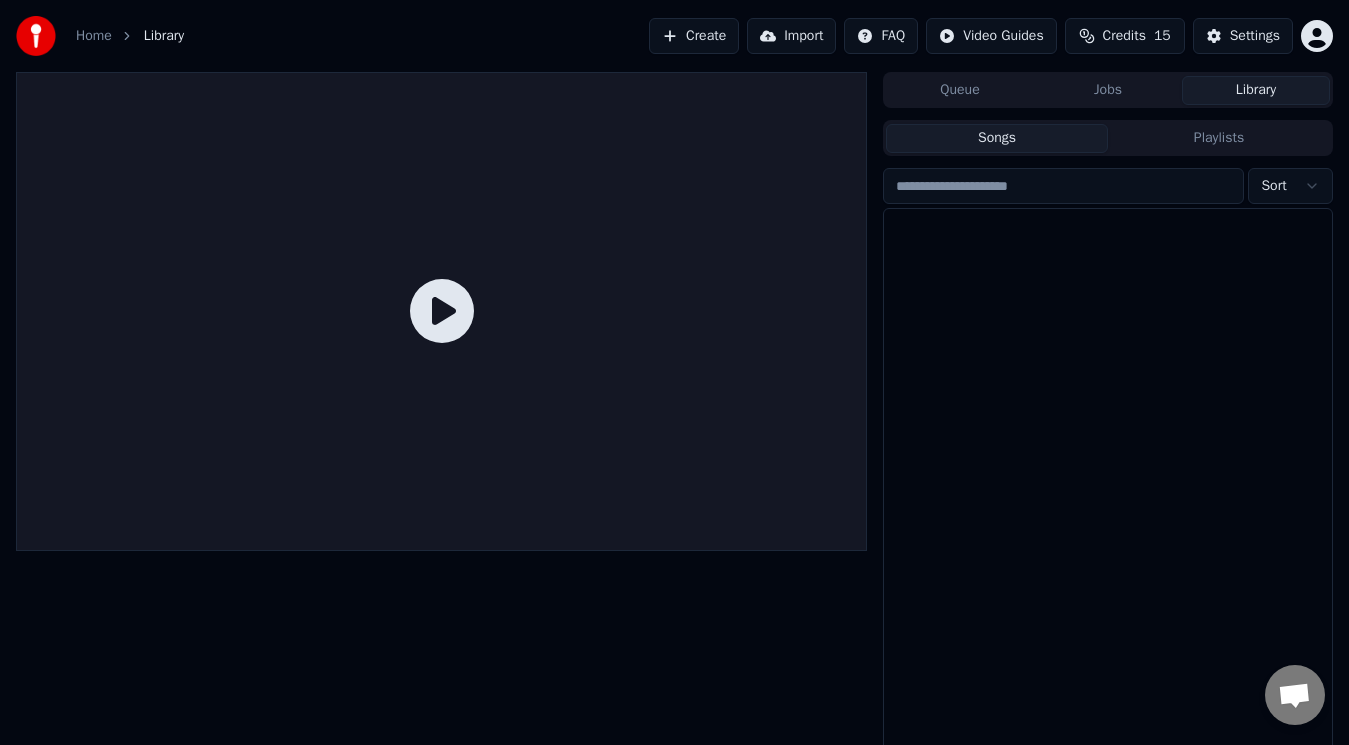 click on "Library" at bounding box center [1256, 90] 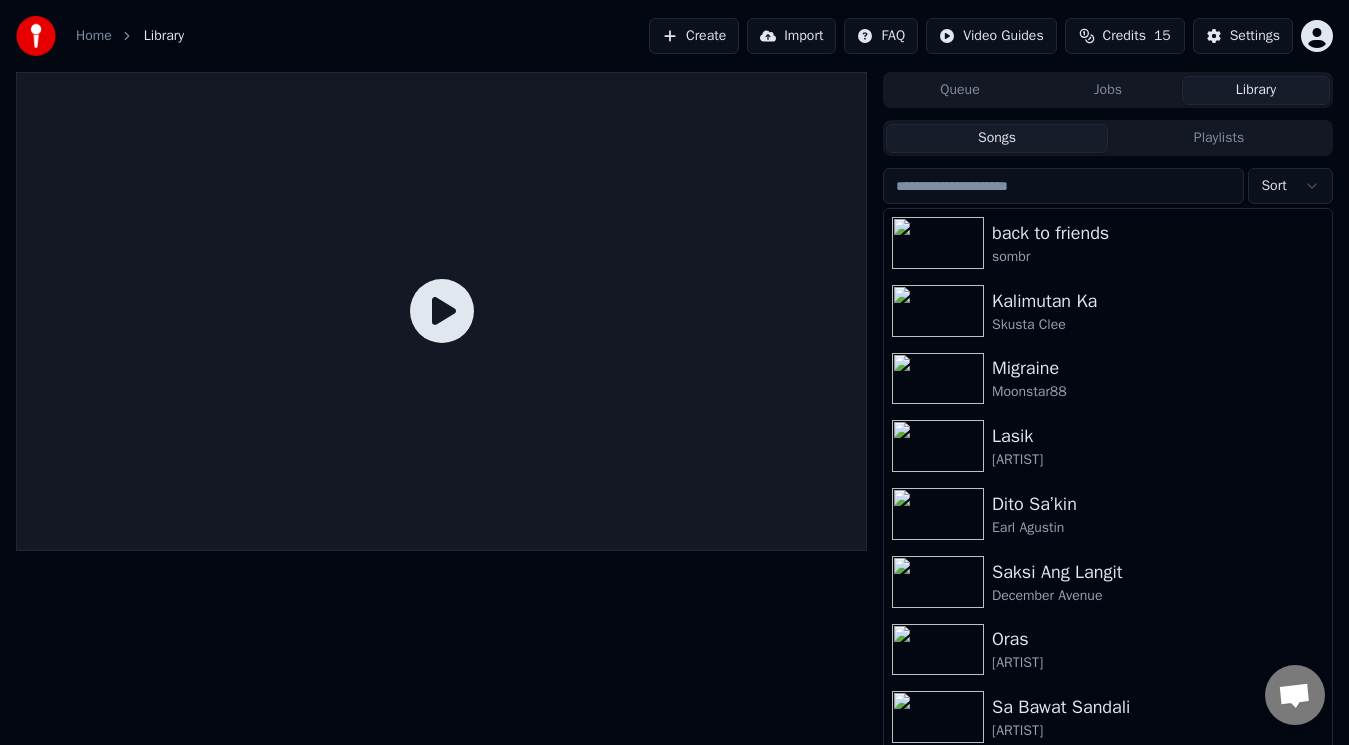 click on "Playlists" at bounding box center (1219, 138) 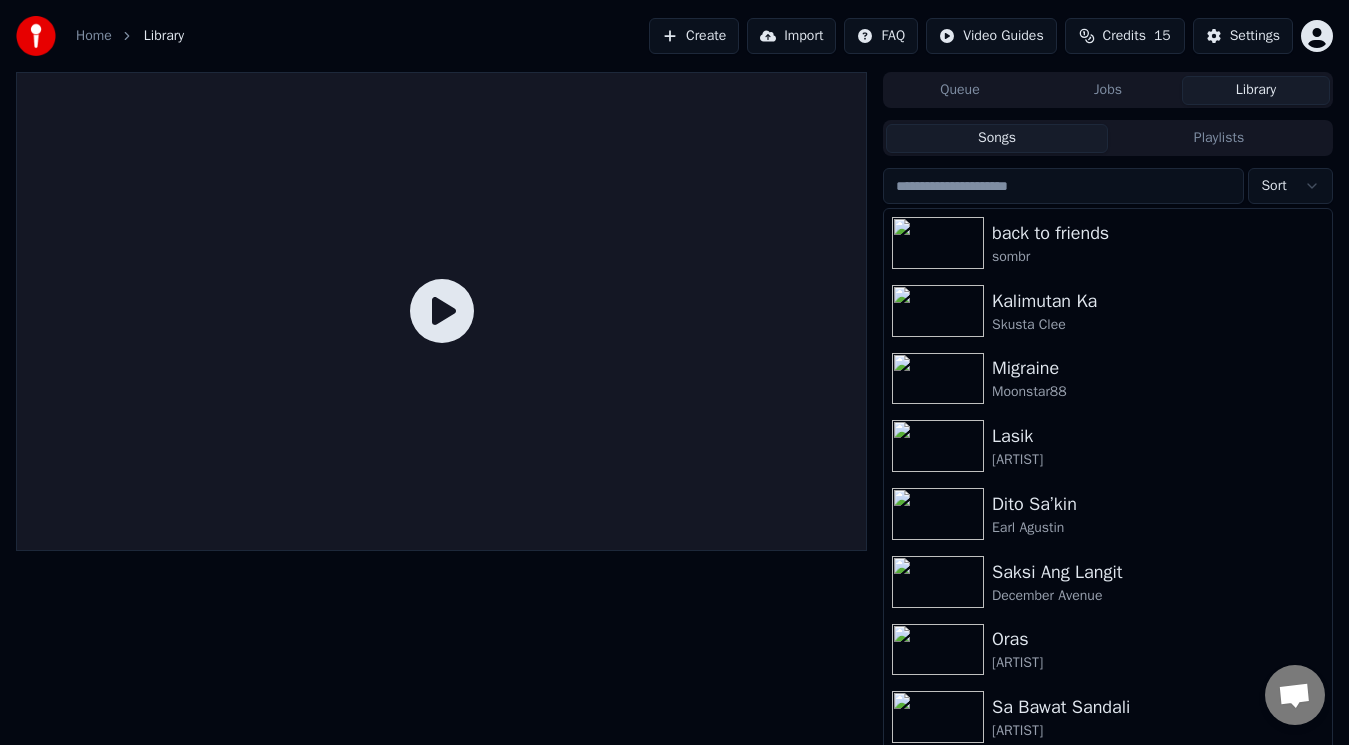 click on "Songs" at bounding box center (997, 138) 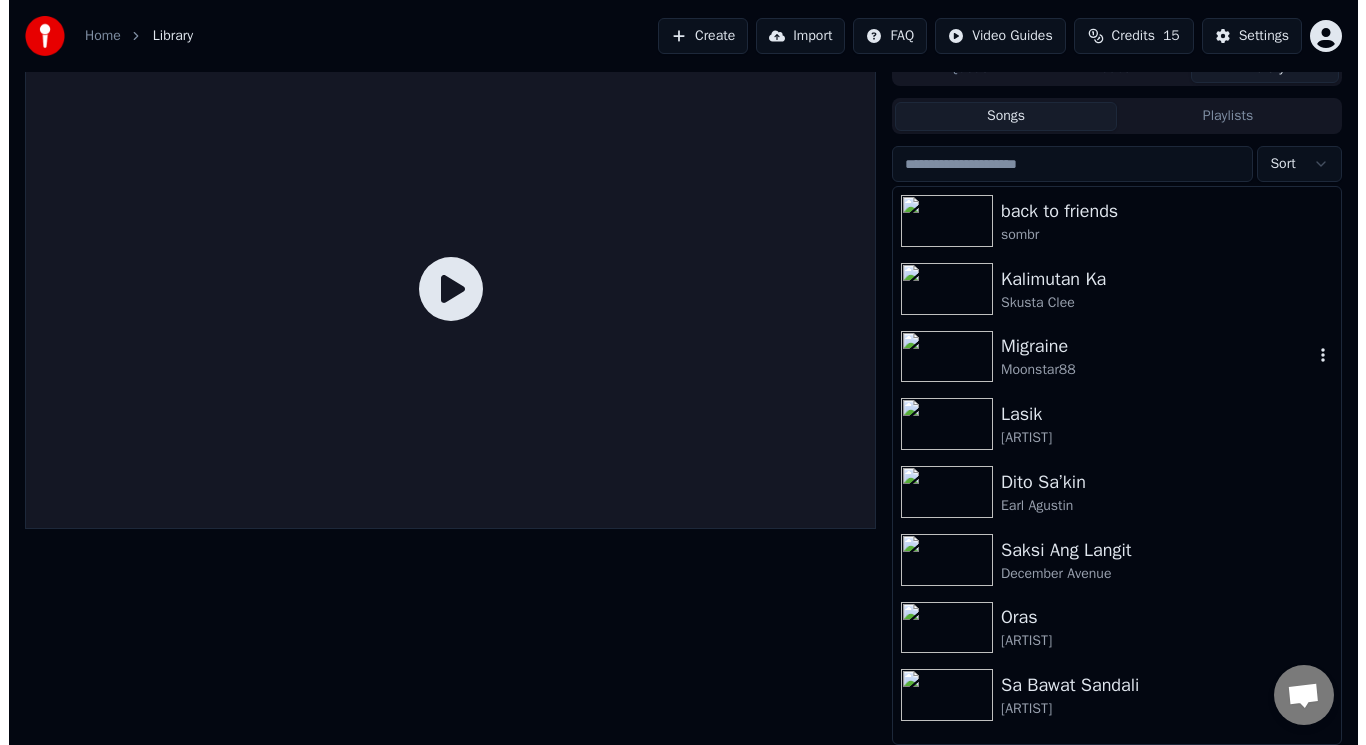 scroll, scrollTop: 0, scrollLeft: 0, axis: both 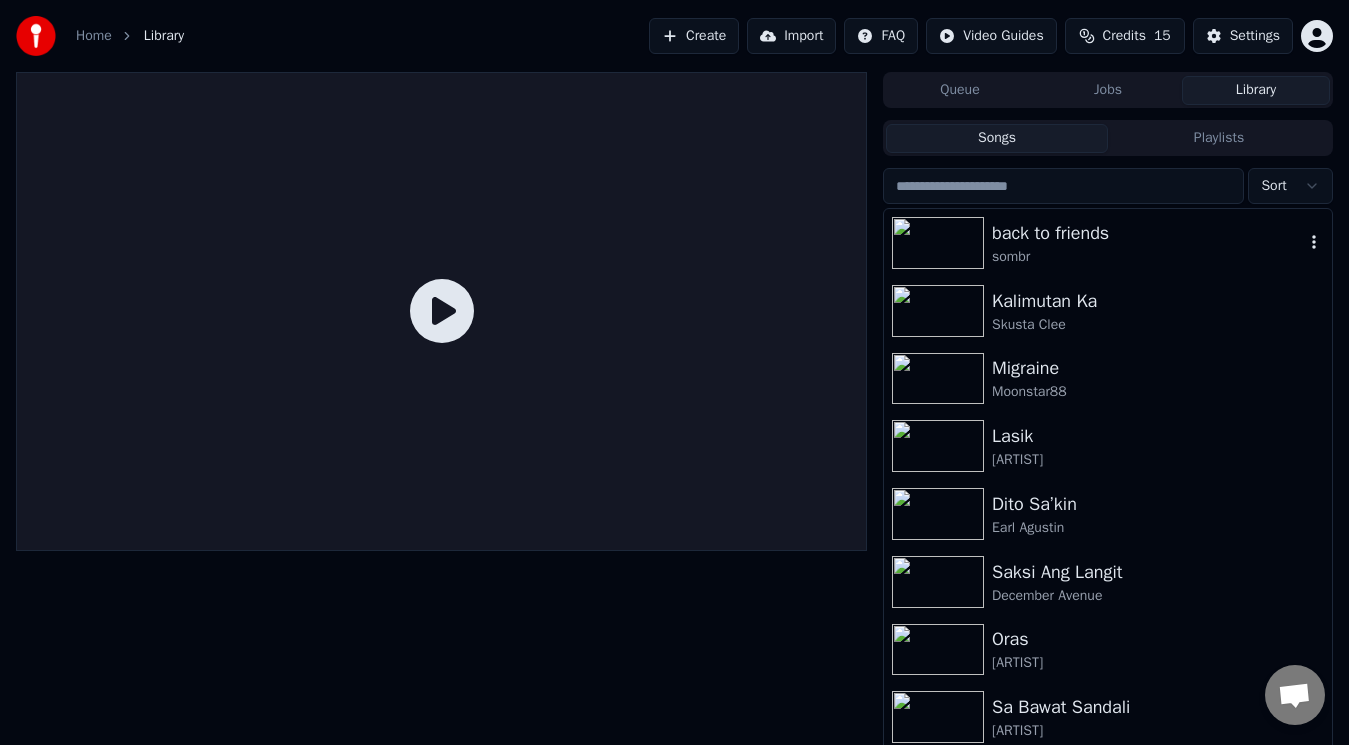 click 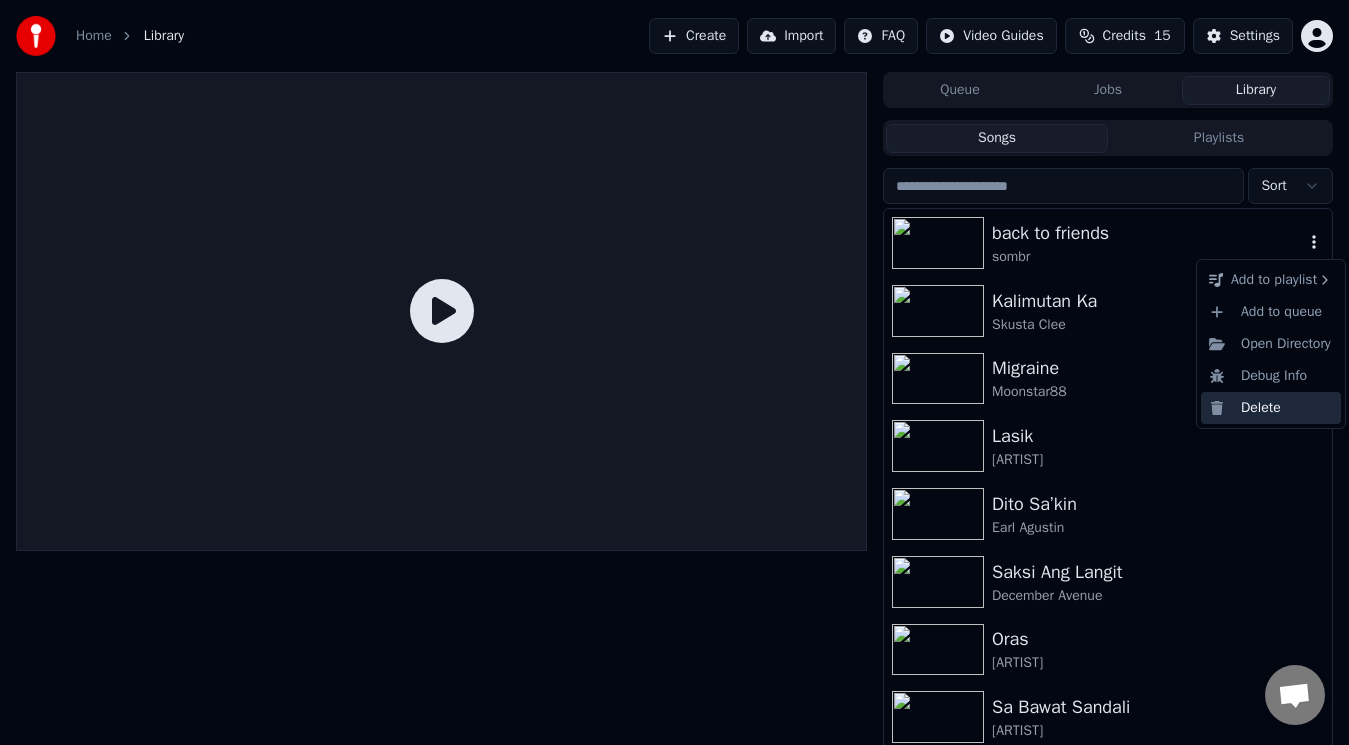 click on "Delete" at bounding box center (1271, 408) 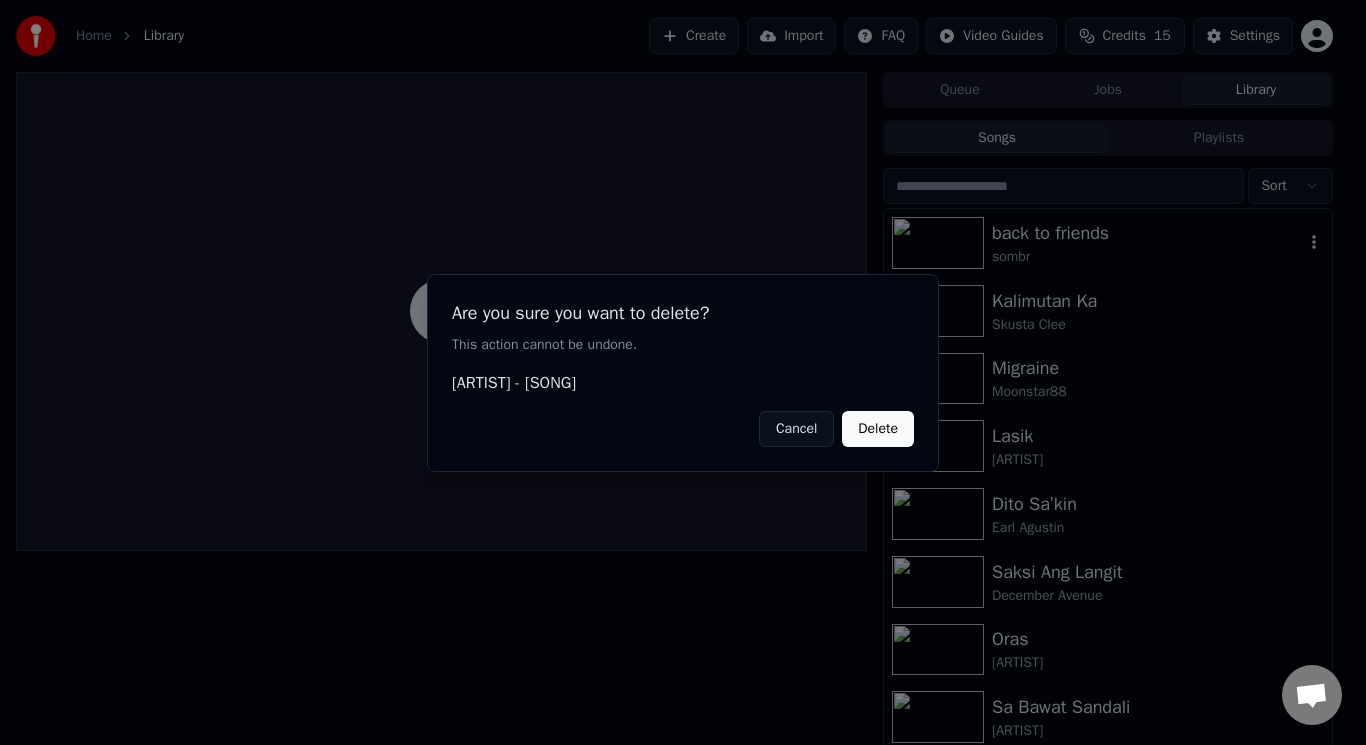 click on "Delete" at bounding box center [878, 428] 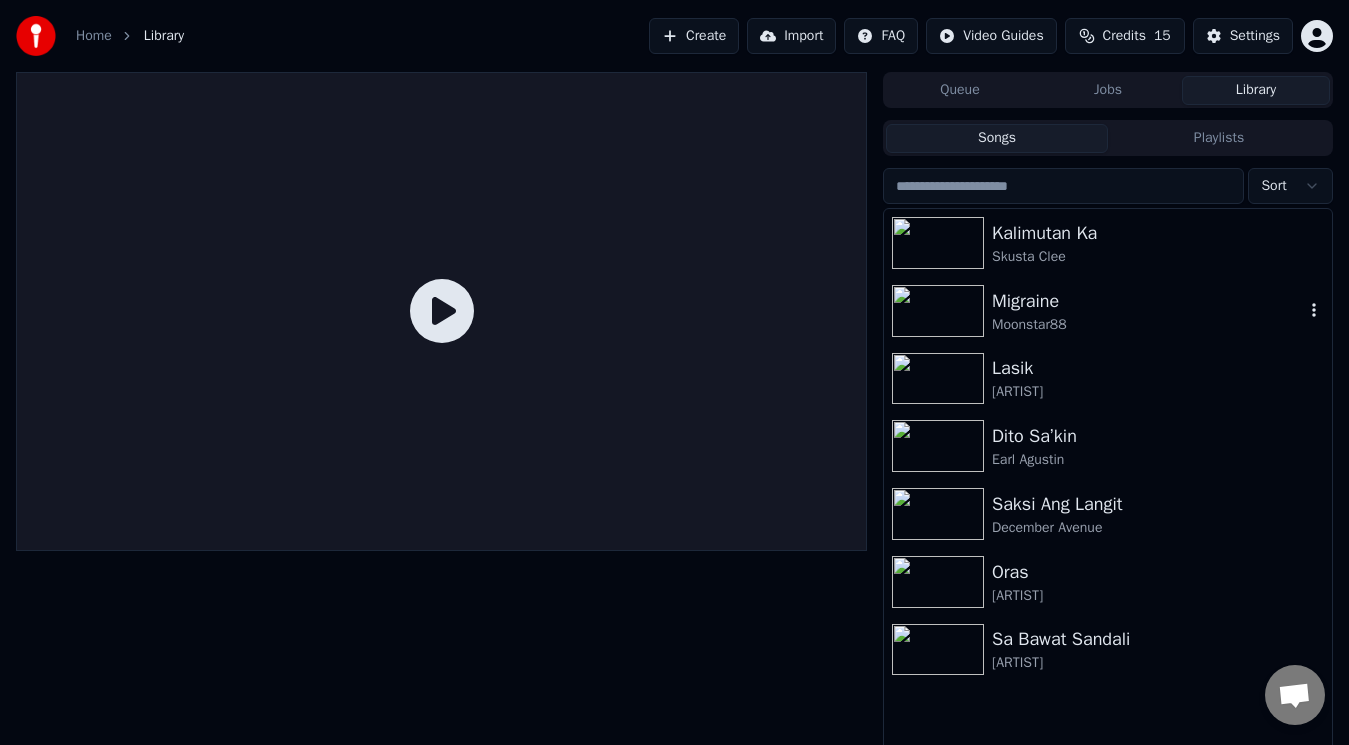 click 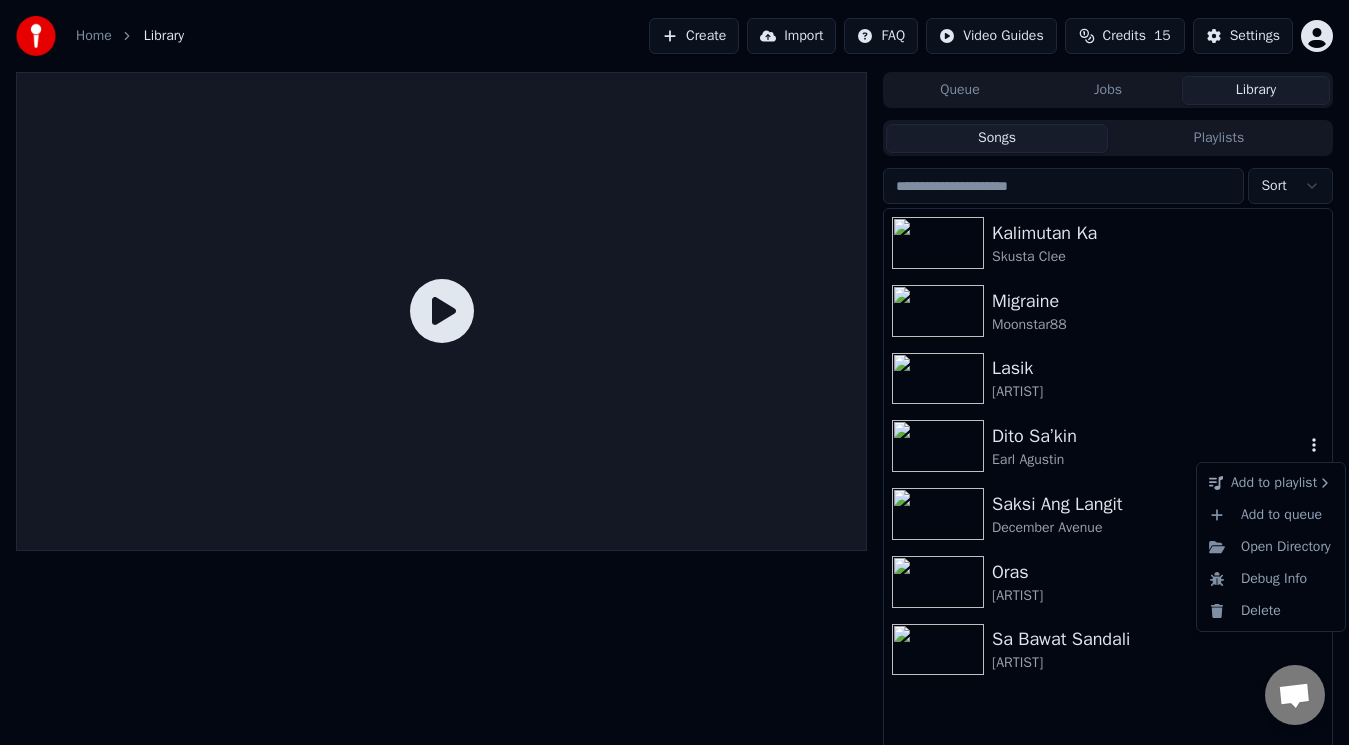 click 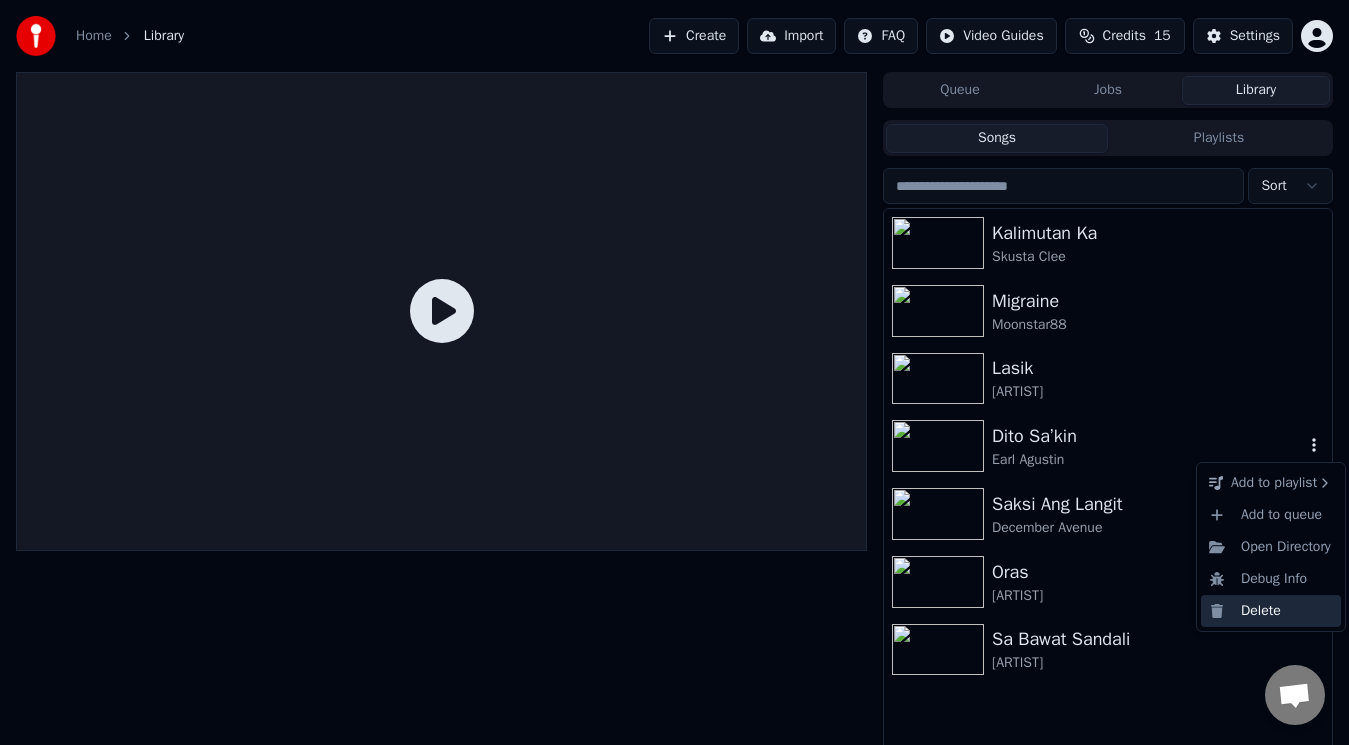 click on "Delete" at bounding box center [1271, 611] 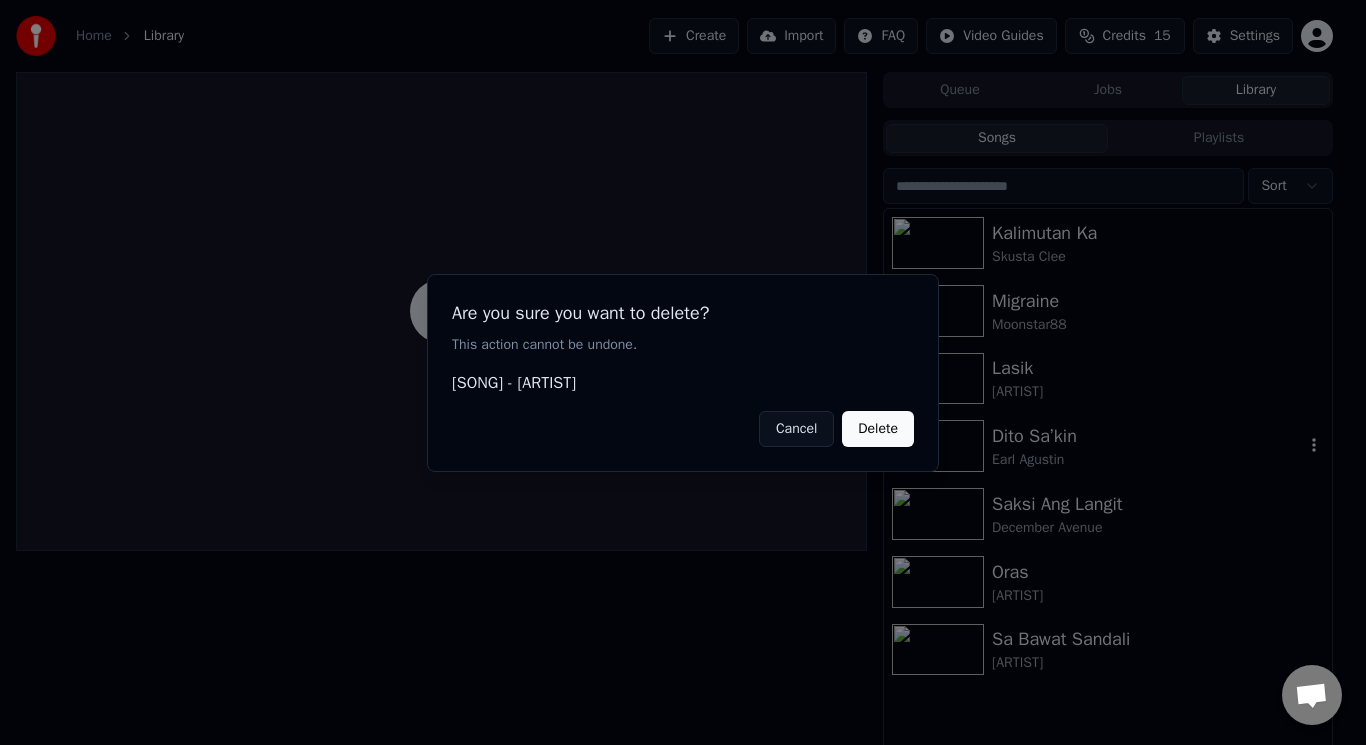 click on "Delete" at bounding box center (878, 428) 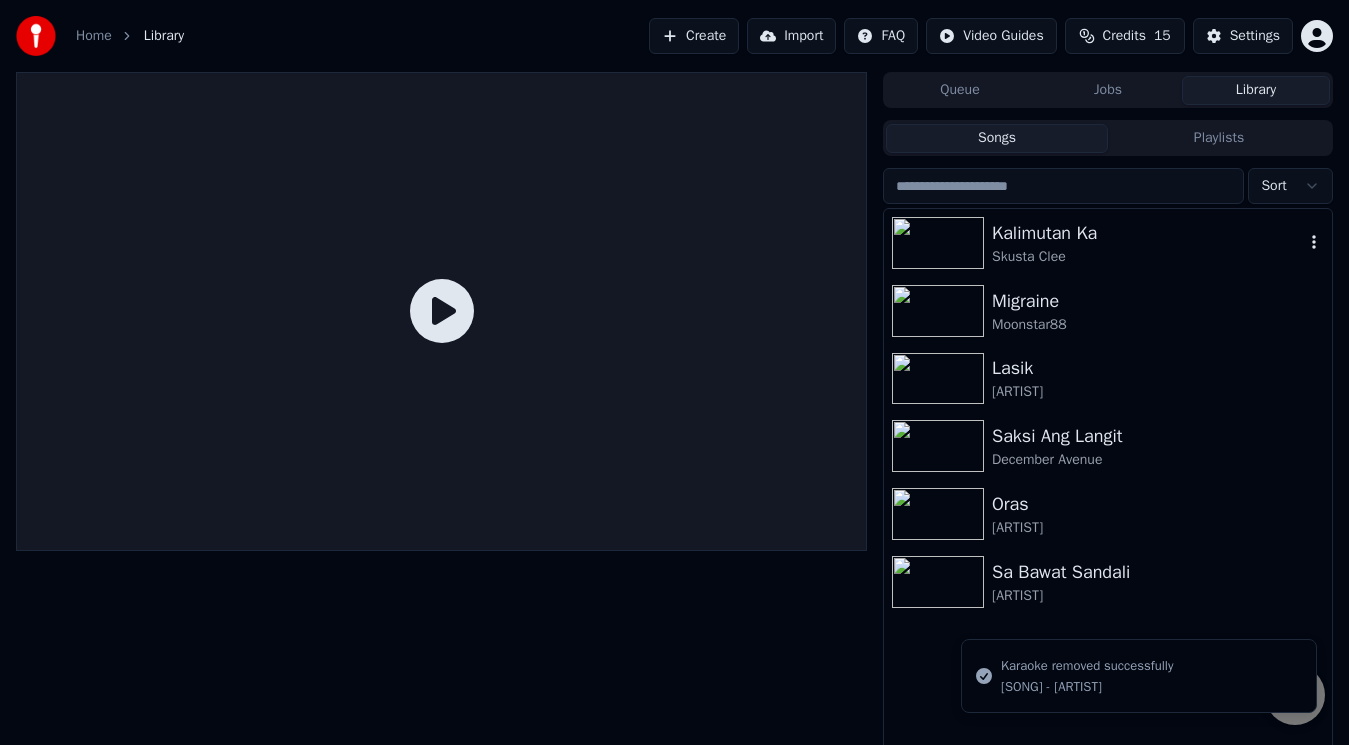 click 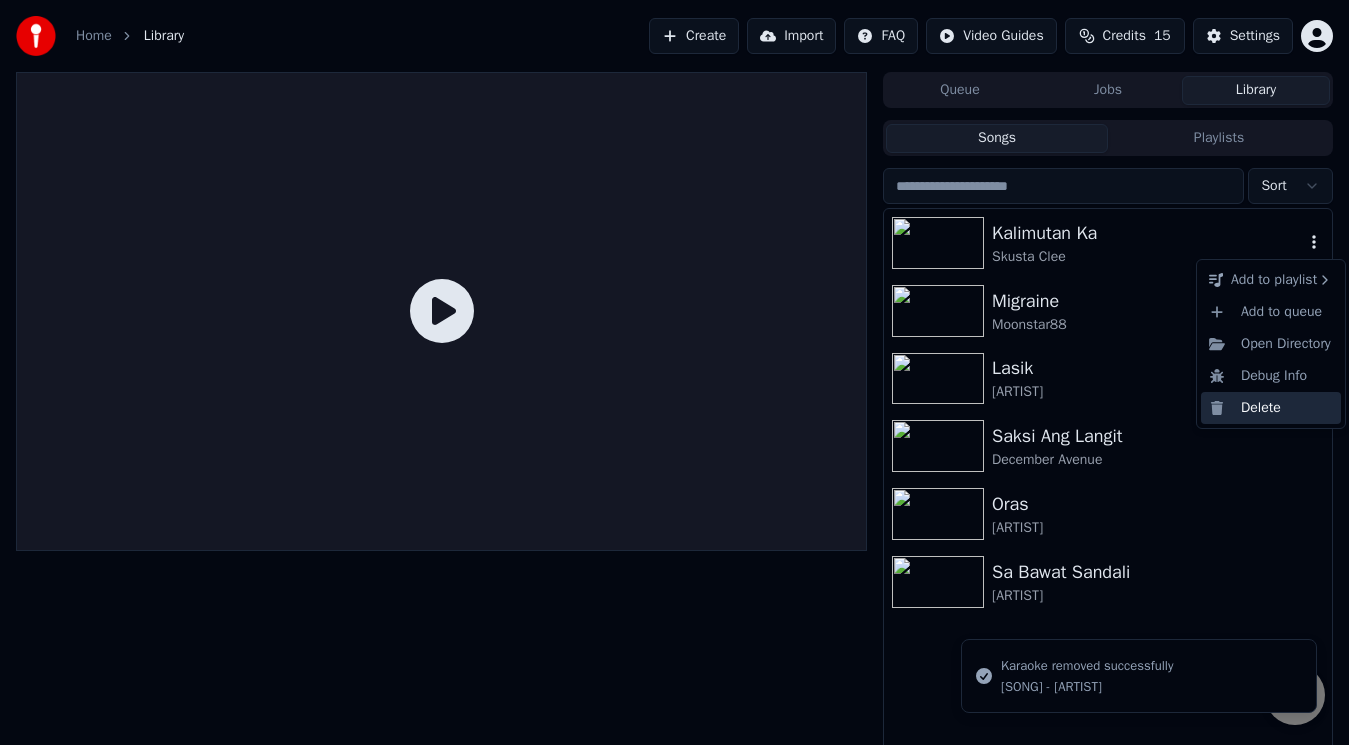 click on "Delete" at bounding box center [1271, 408] 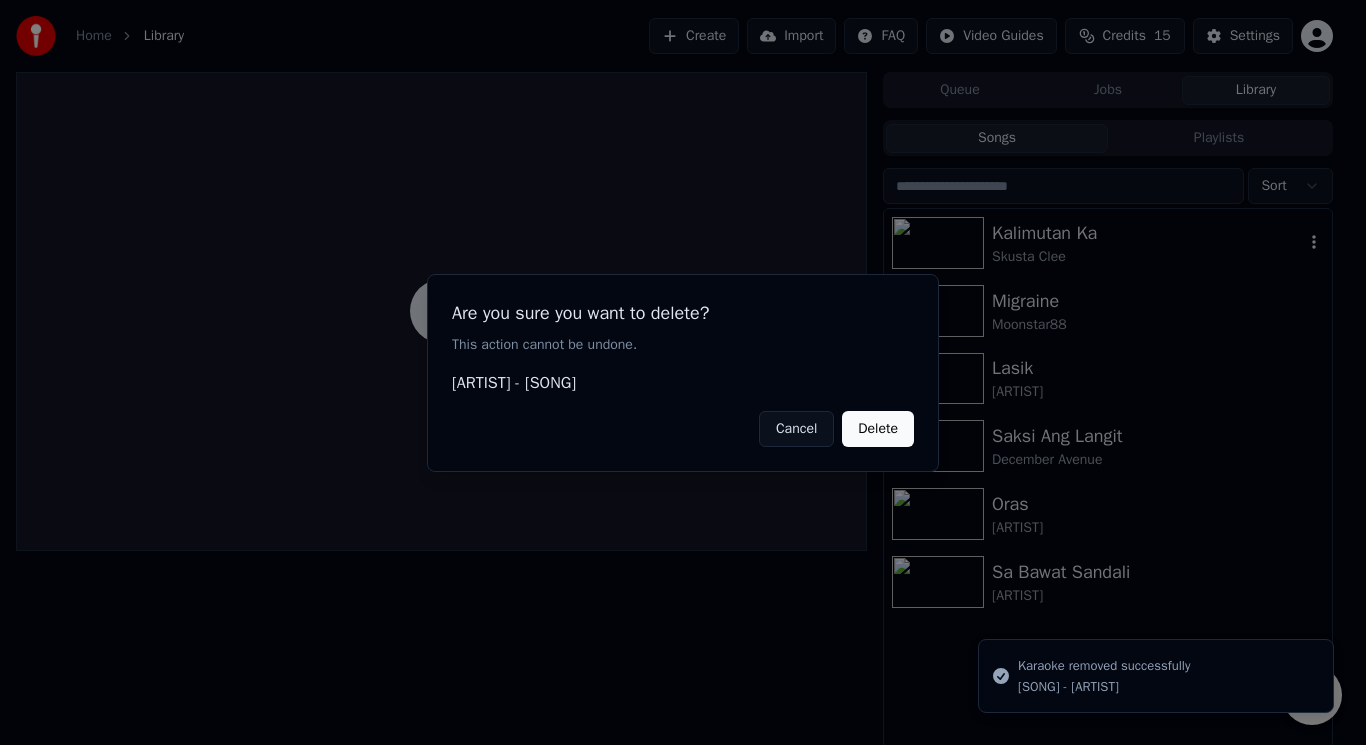click on "Delete" at bounding box center [878, 428] 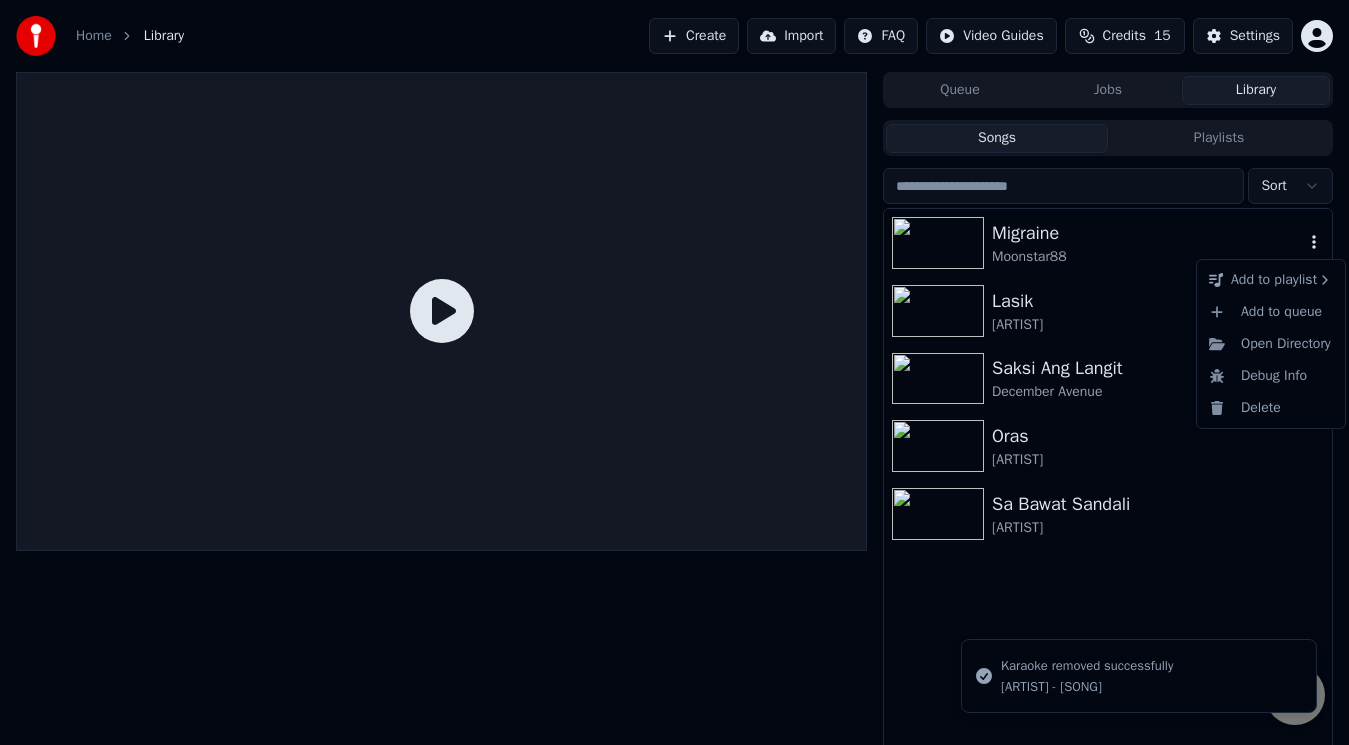 click 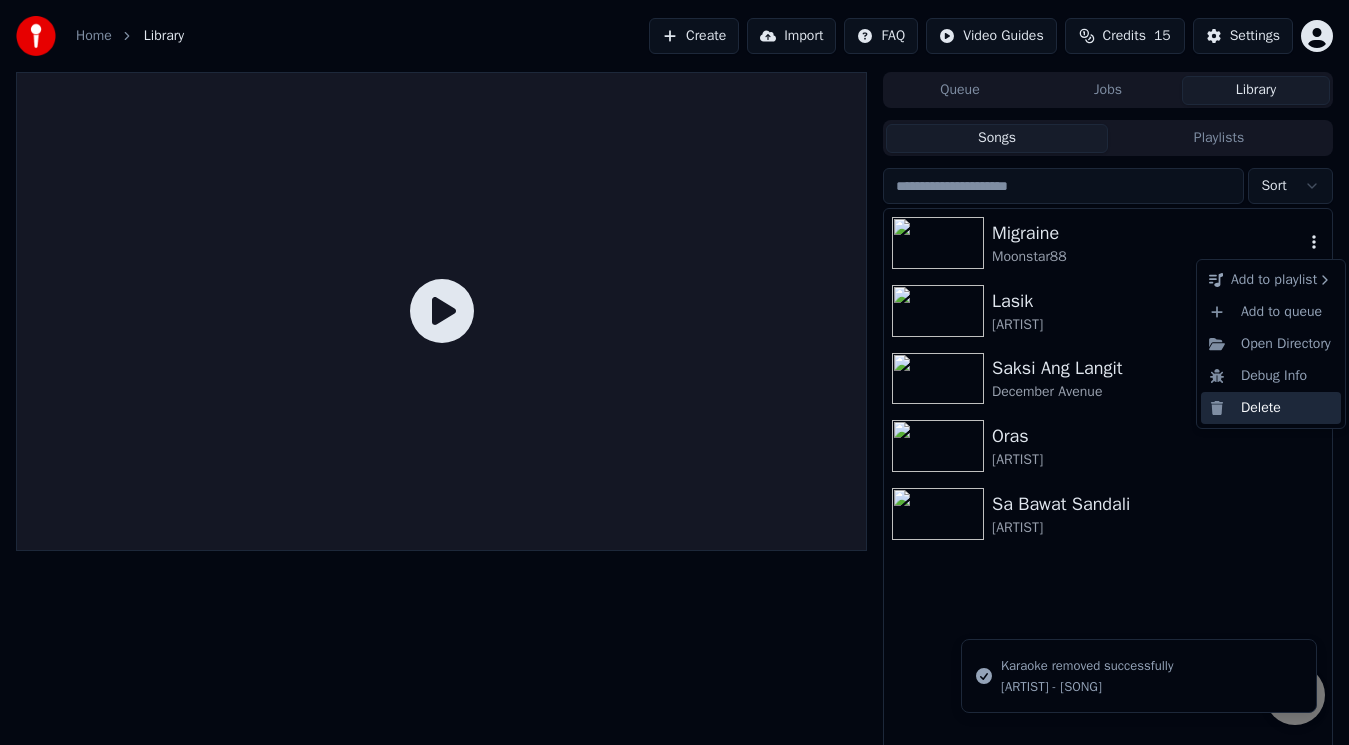 click on "Delete" at bounding box center (1271, 408) 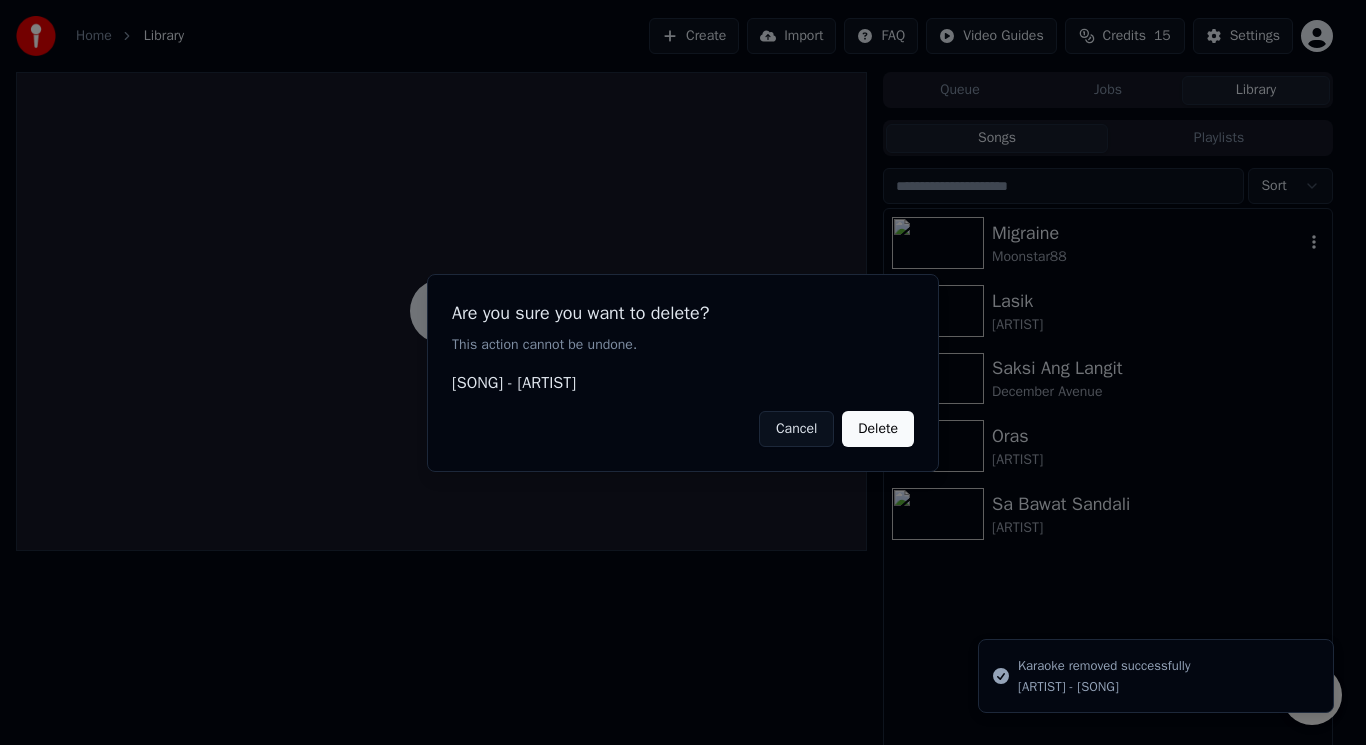 drag, startPoint x: 877, startPoint y: 432, endPoint x: 1000, endPoint y: 394, distance: 128.73616 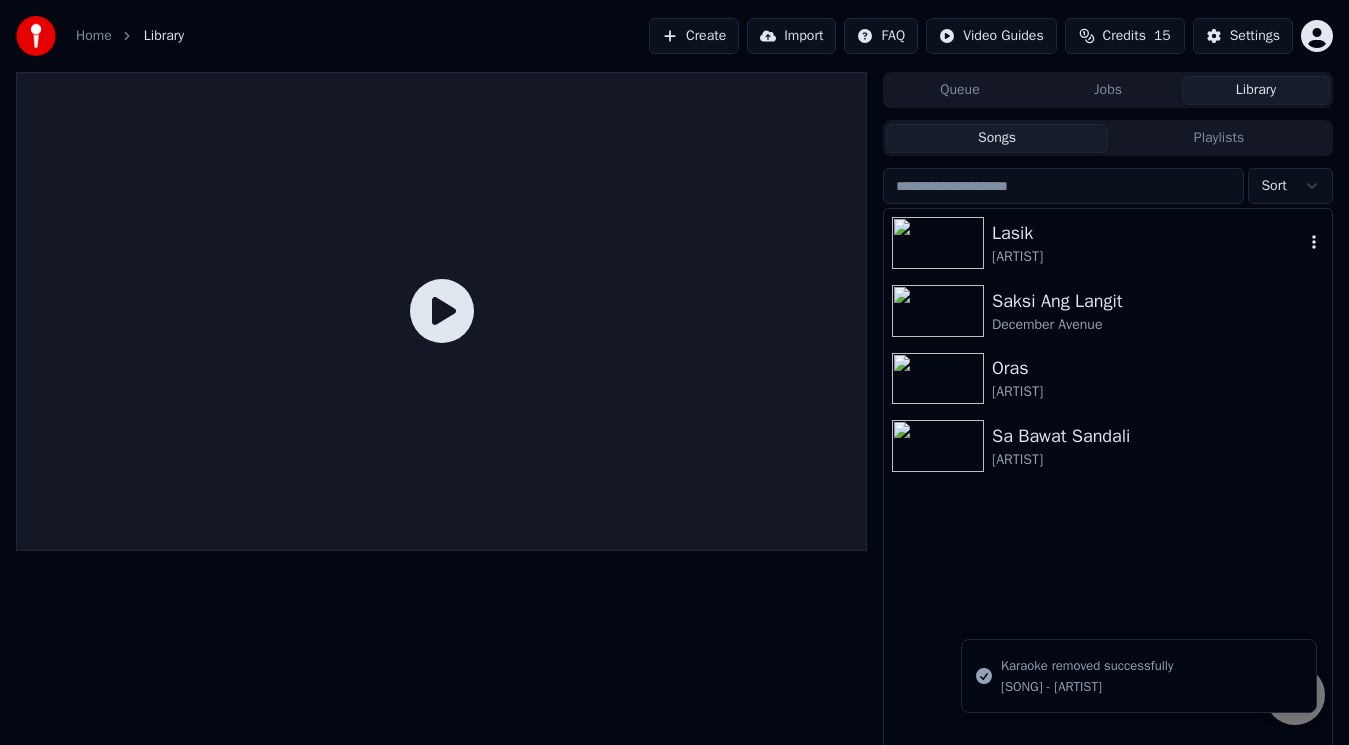 click 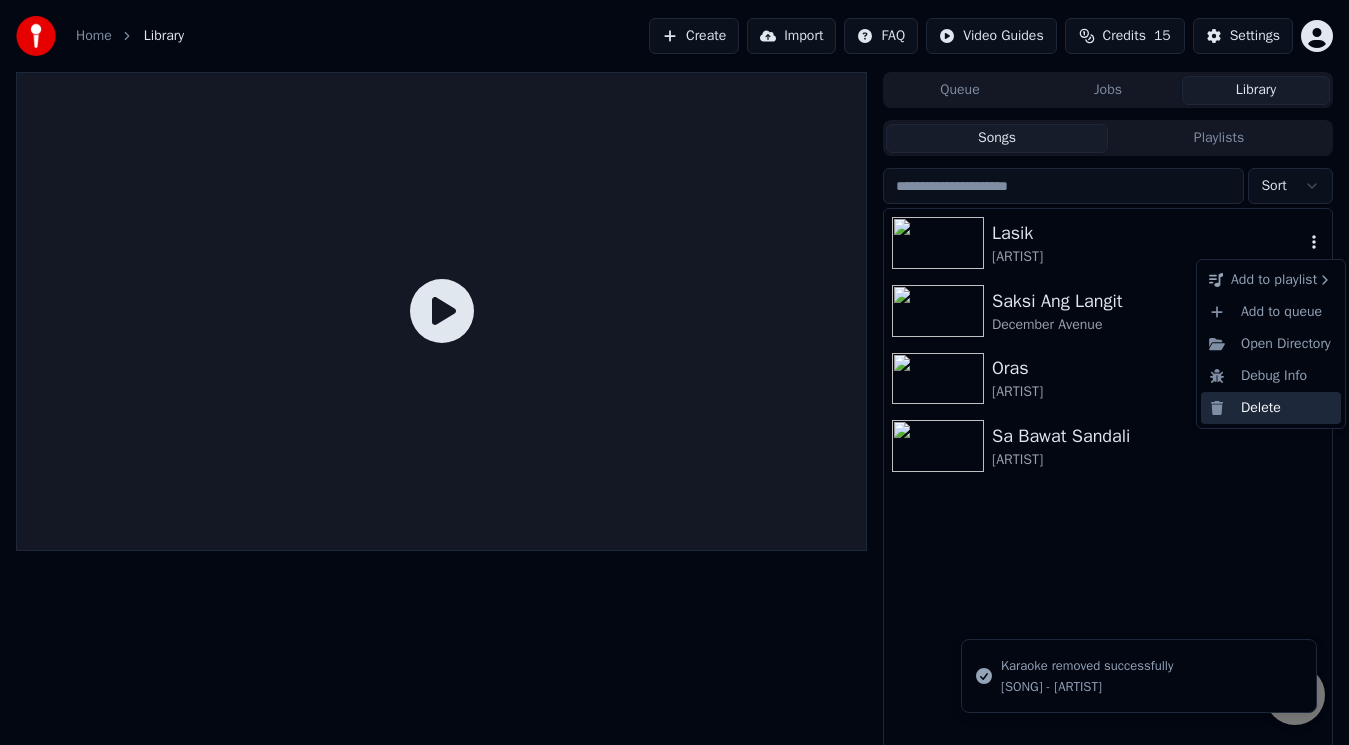 click on "Delete" at bounding box center [1271, 408] 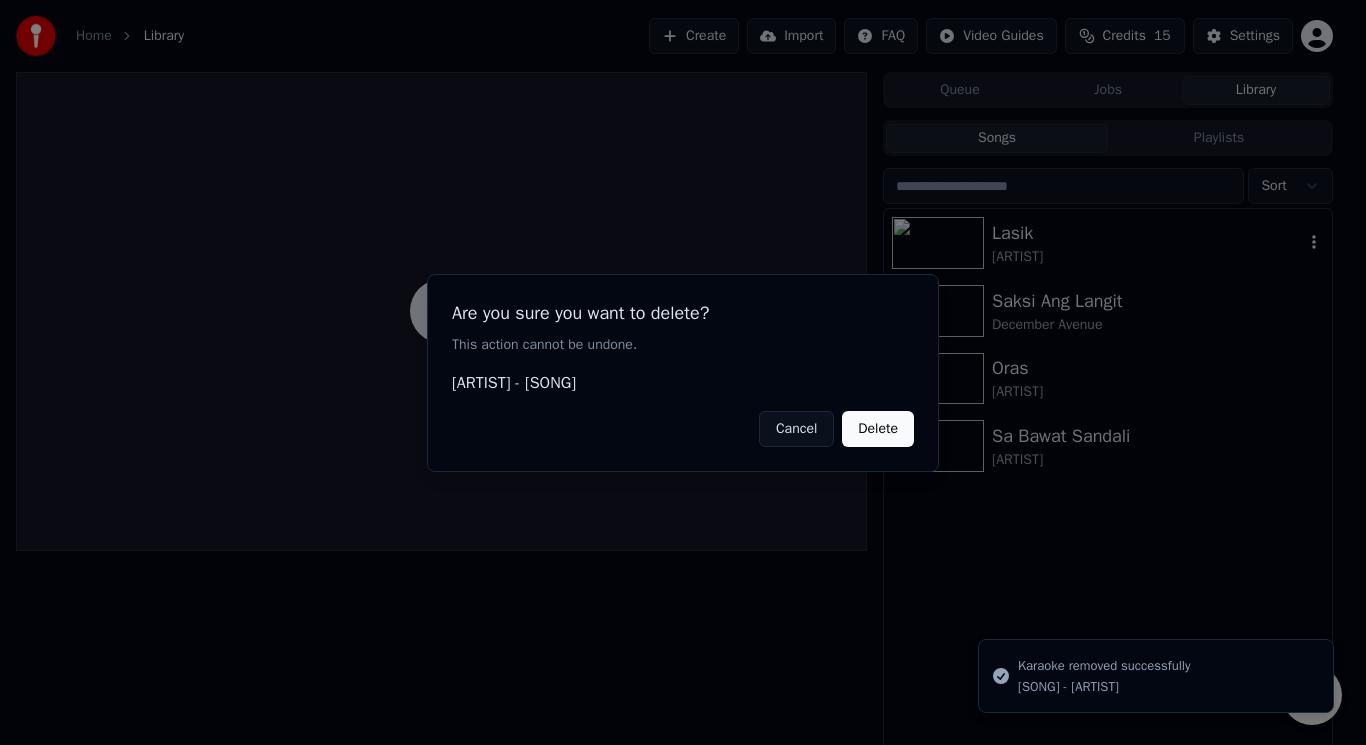 click on "Delete" at bounding box center (878, 428) 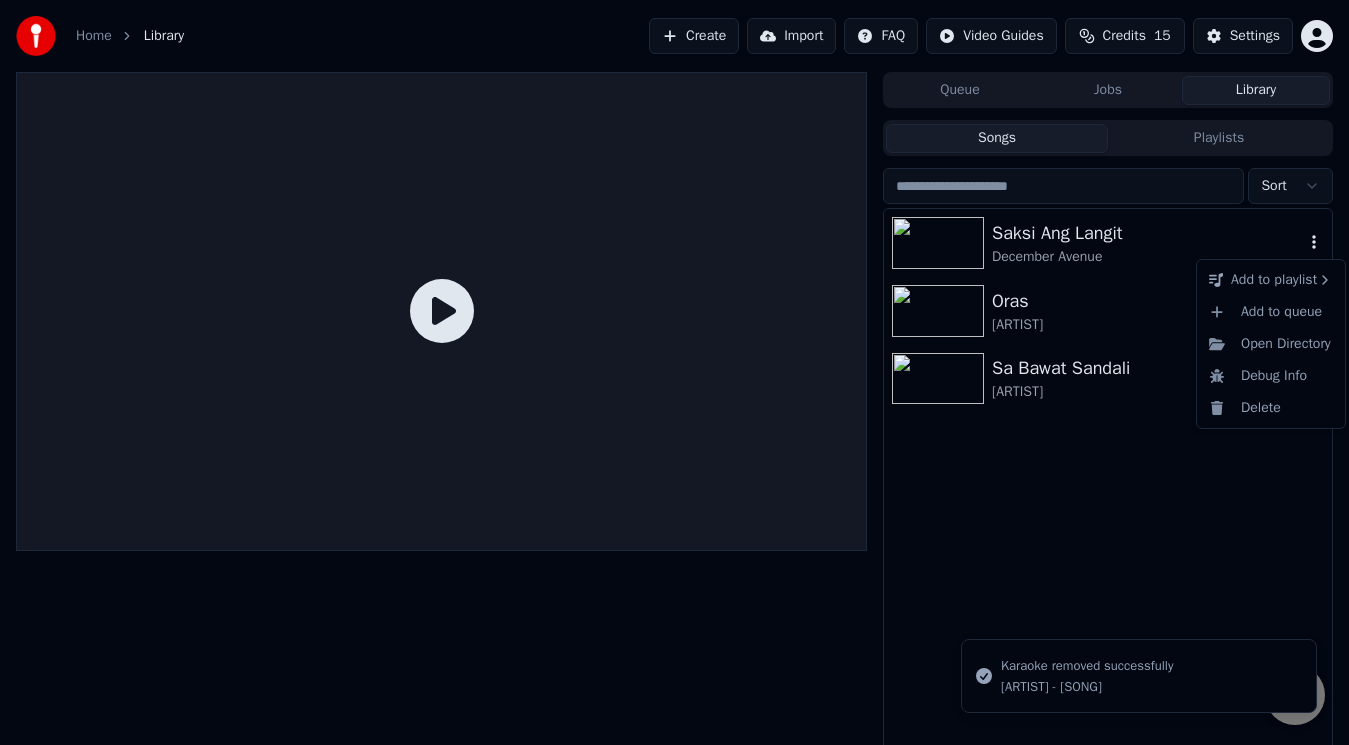 click 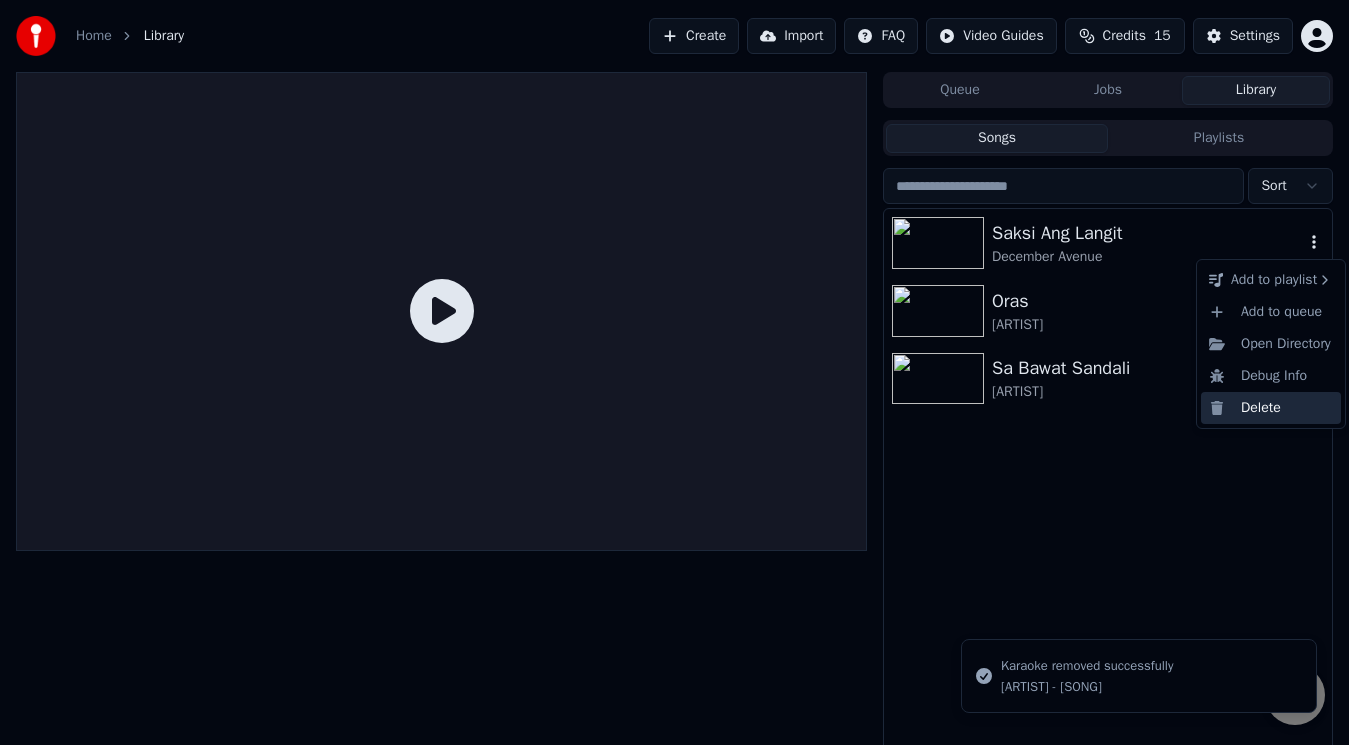 click on "Delete" at bounding box center (1271, 408) 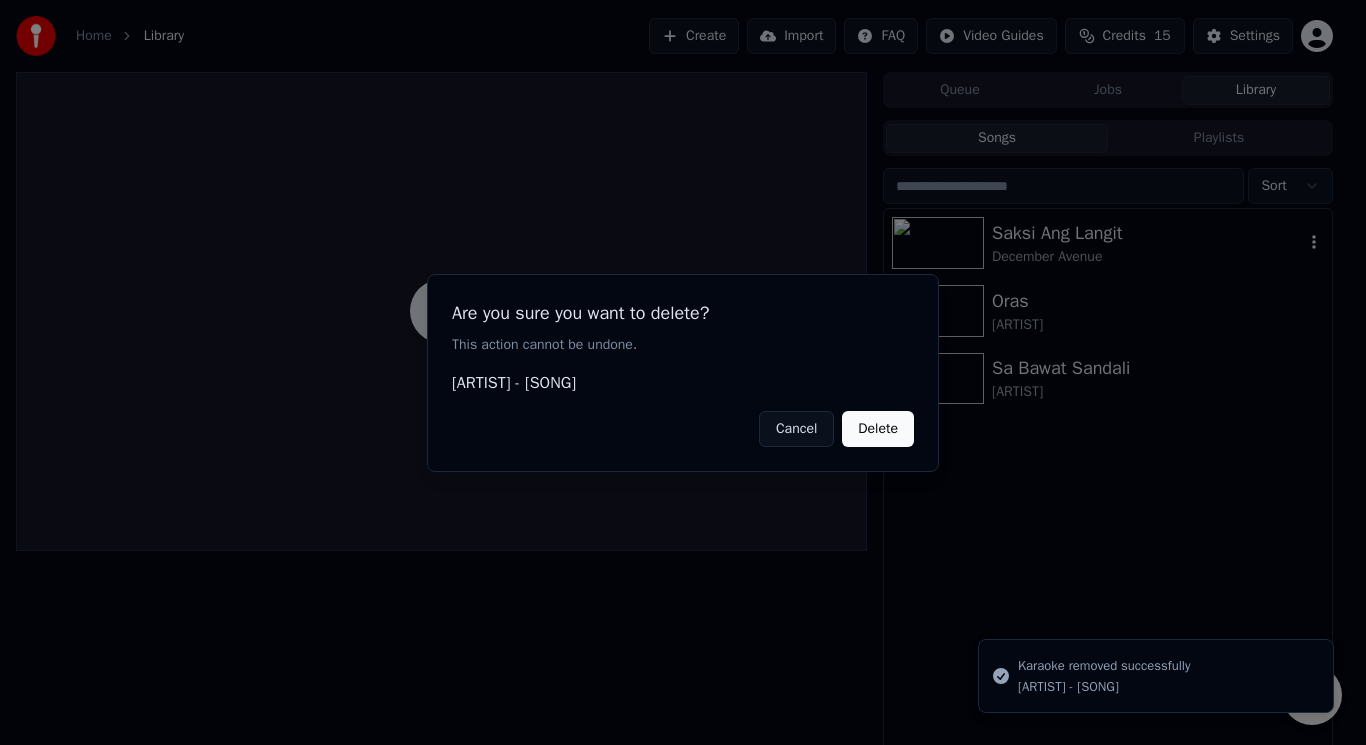 drag, startPoint x: 885, startPoint y: 426, endPoint x: 899, endPoint y: 423, distance: 14.3178215 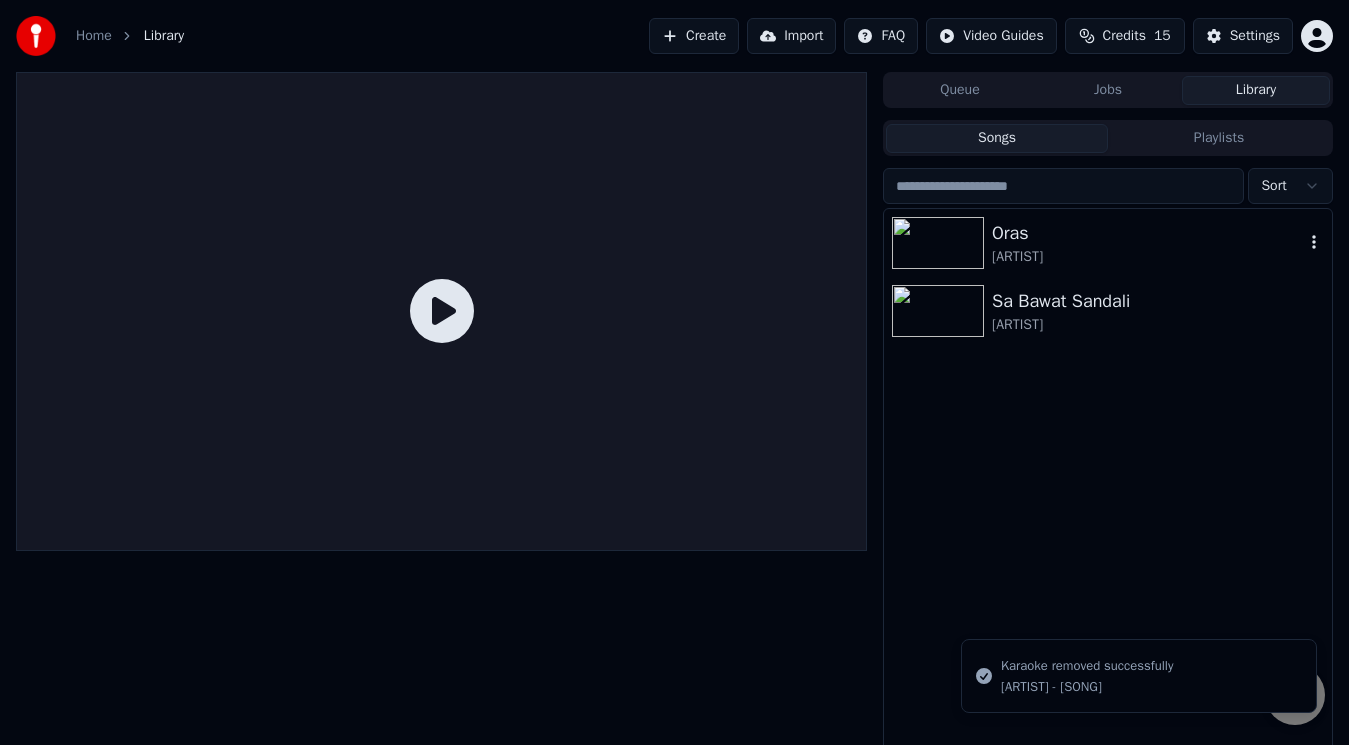 click 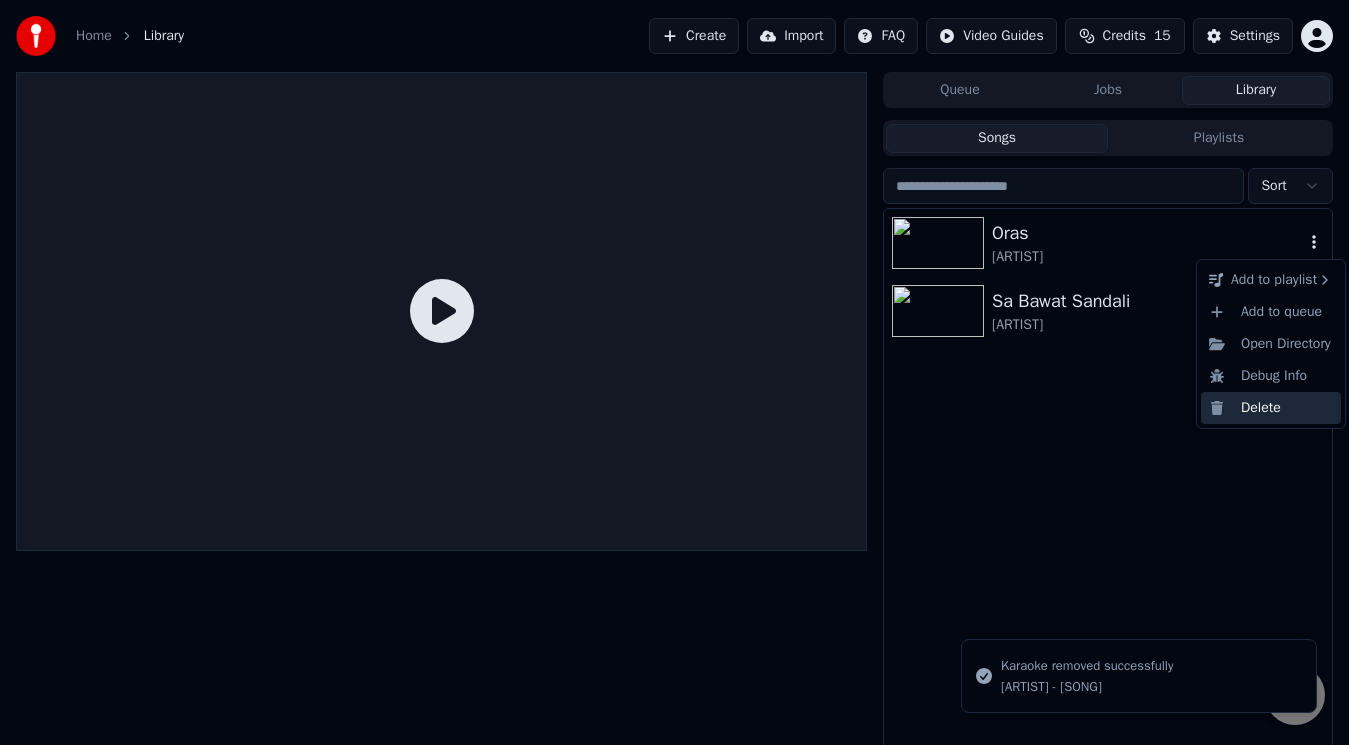 click on "Delete" at bounding box center (1271, 408) 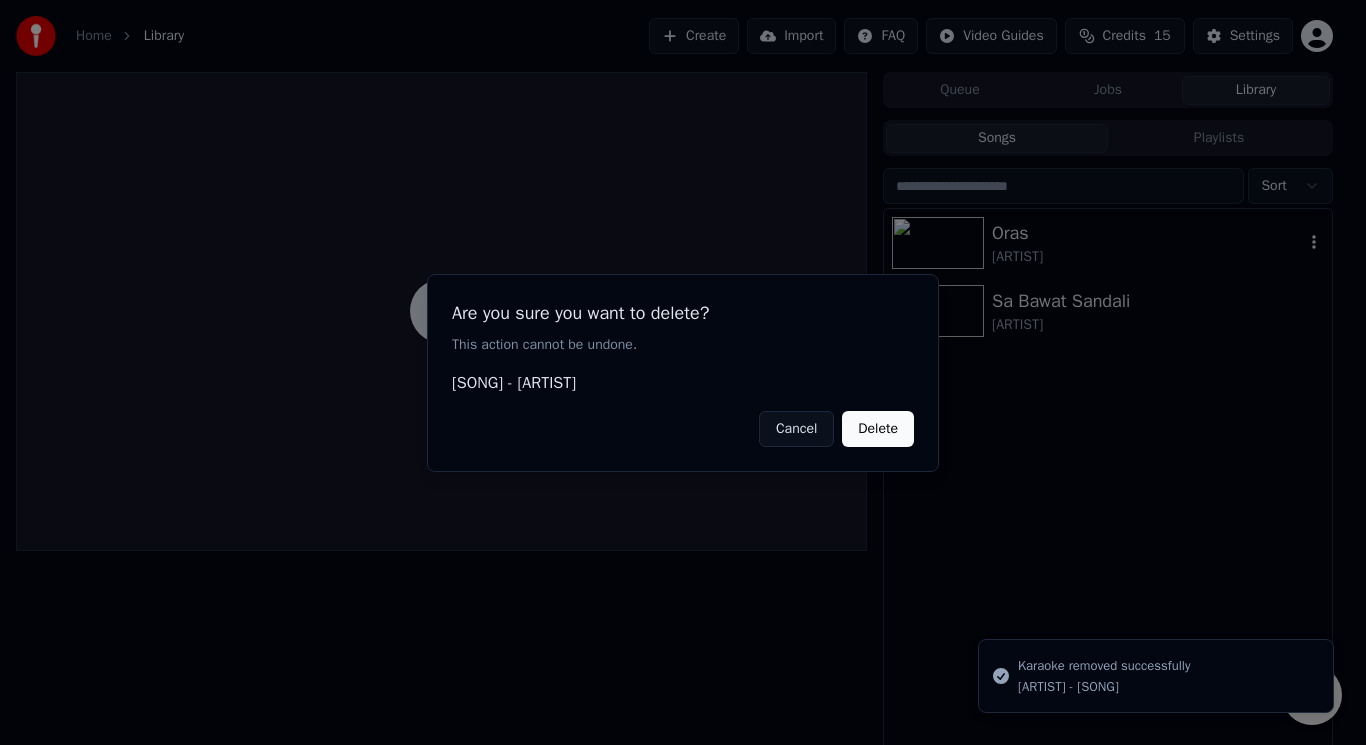 click on "Delete" at bounding box center [878, 428] 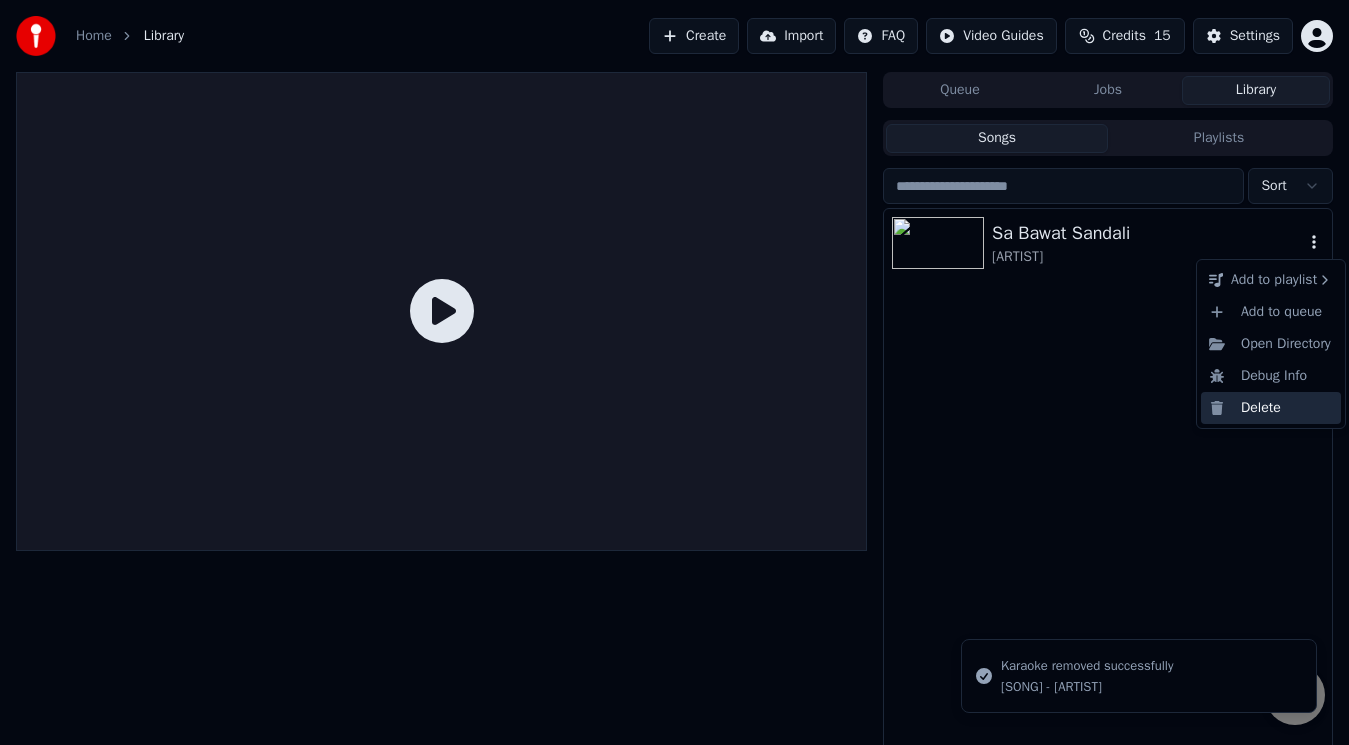 click on "Delete" at bounding box center (1271, 408) 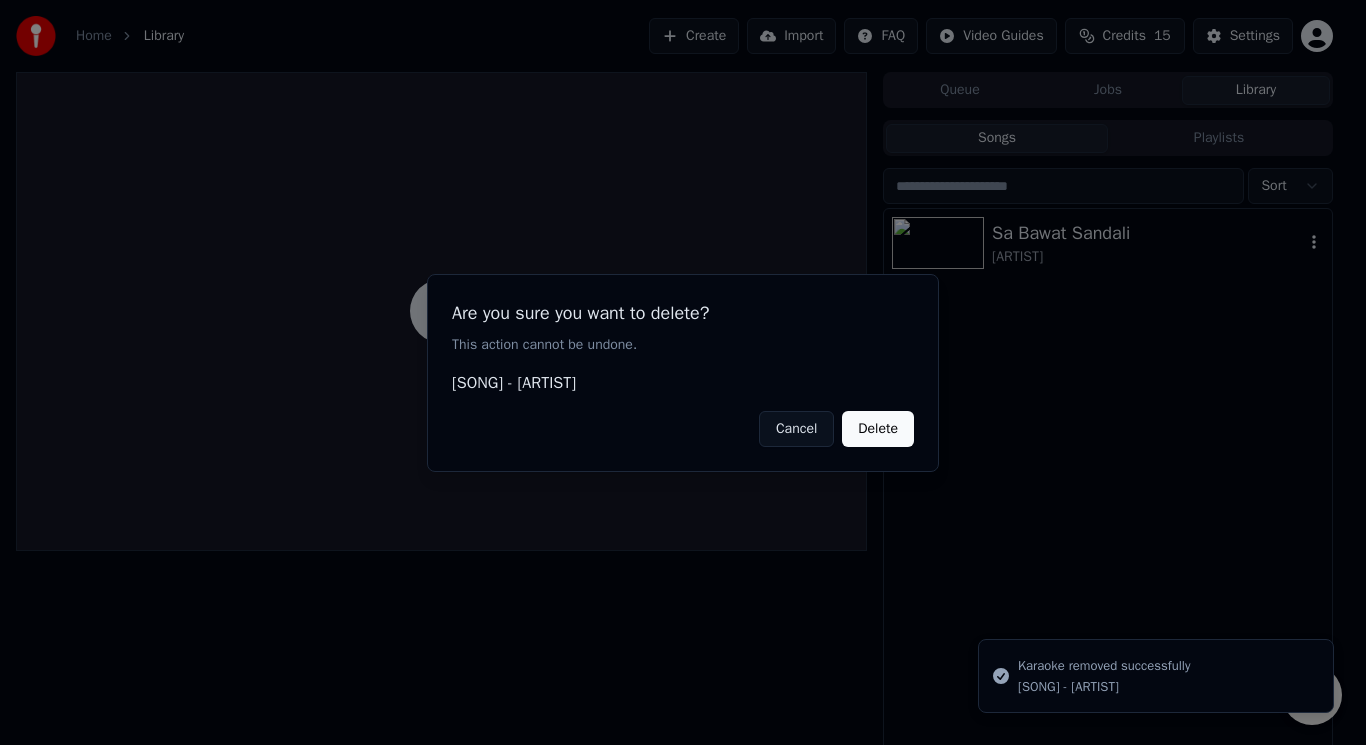 click on "Delete" at bounding box center (878, 428) 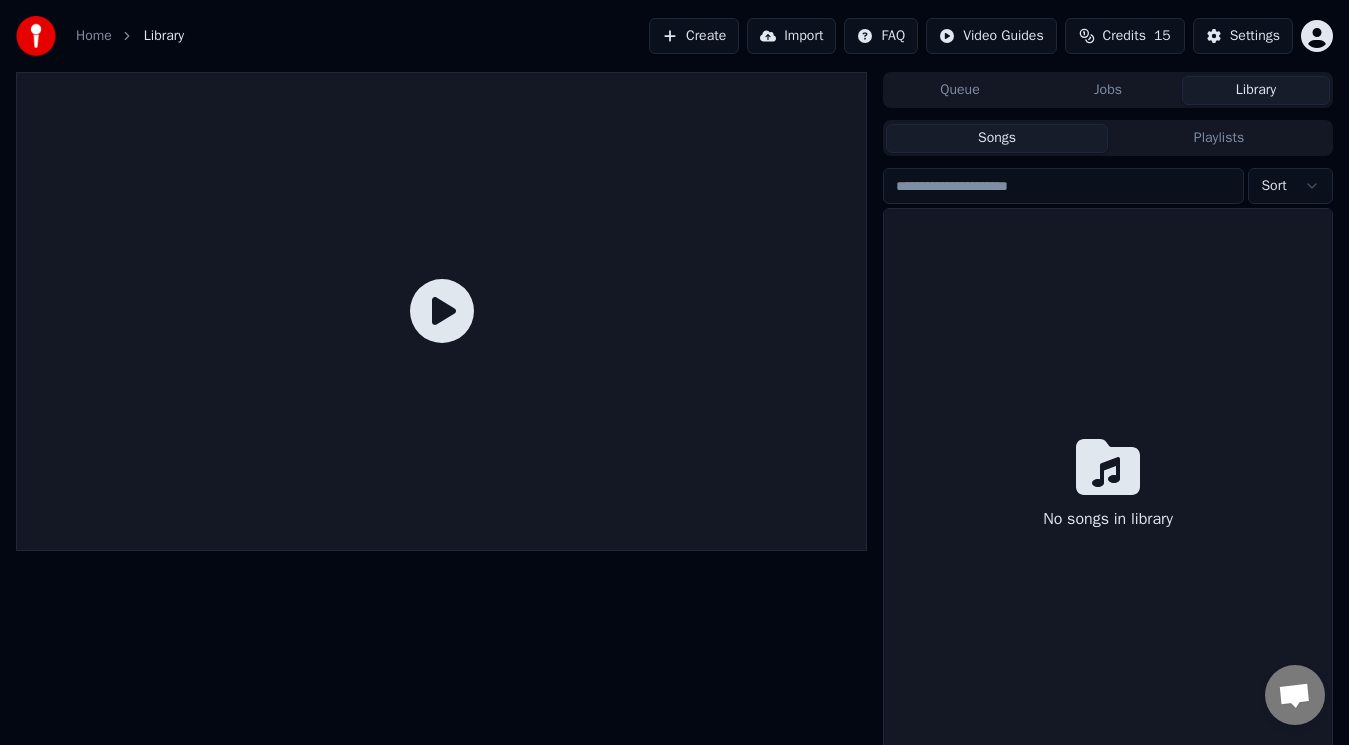 click on "Create" at bounding box center (694, 36) 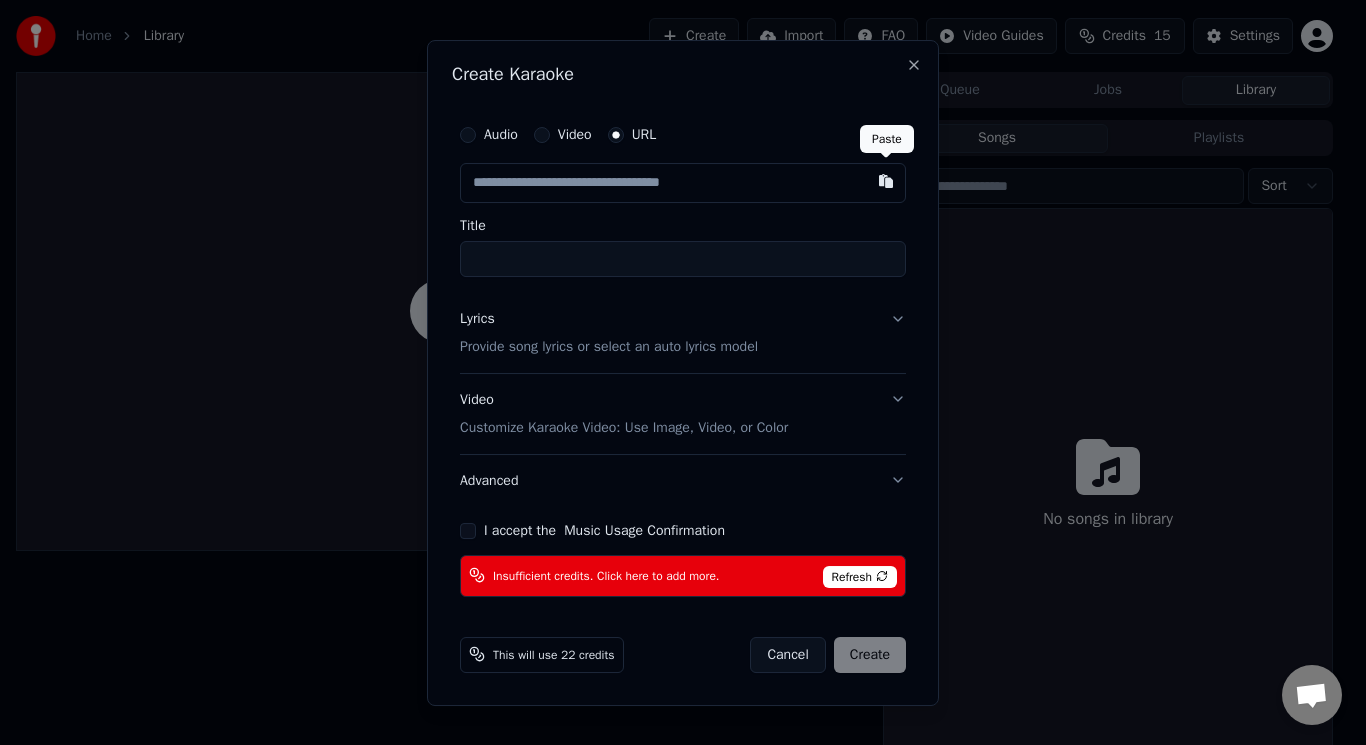 click at bounding box center (886, 181) 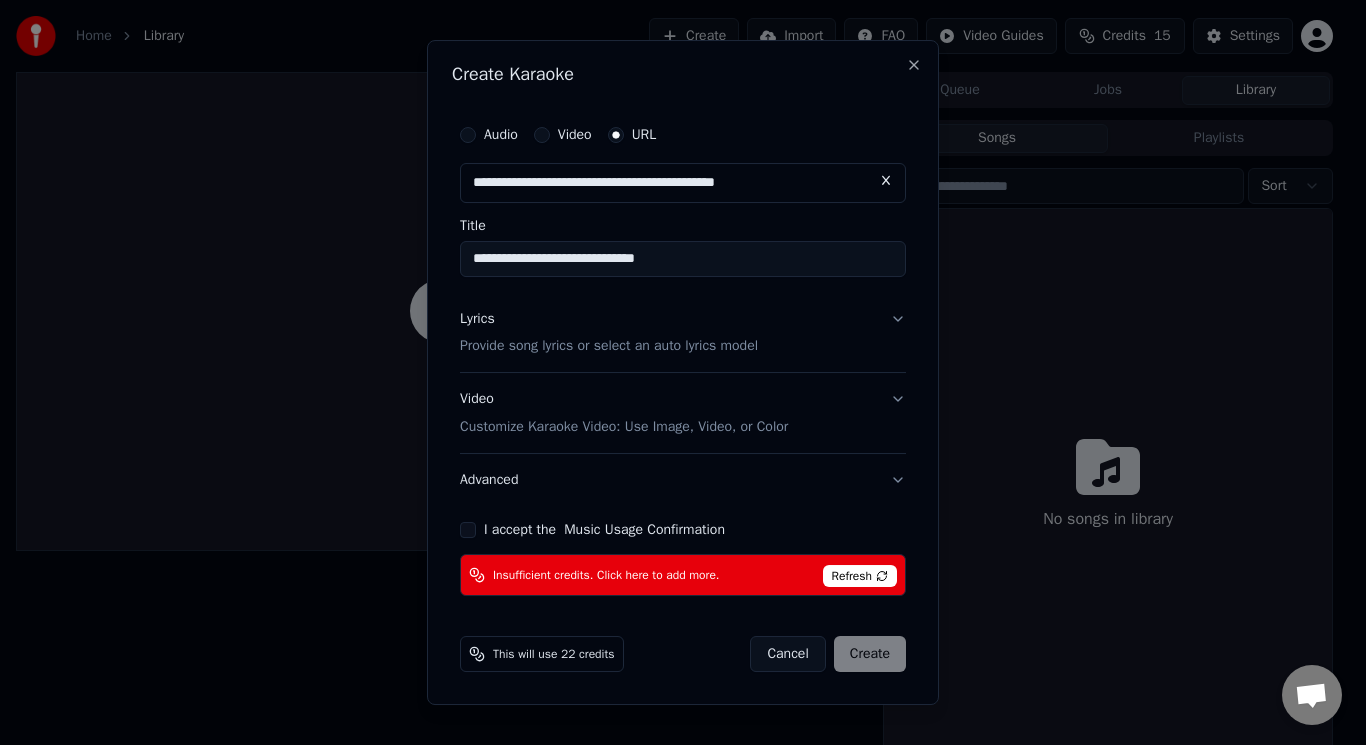 type on "**********" 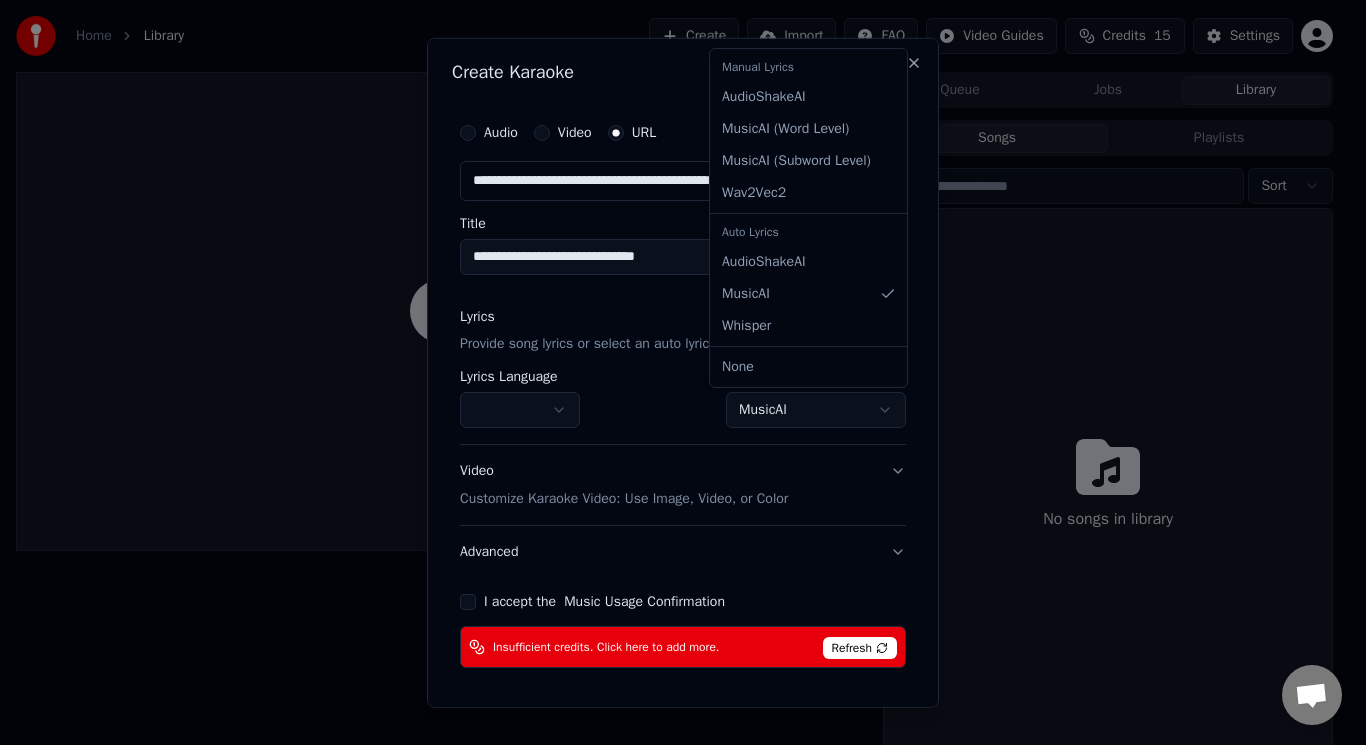 click on "**********" at bounding box center (674, 372) 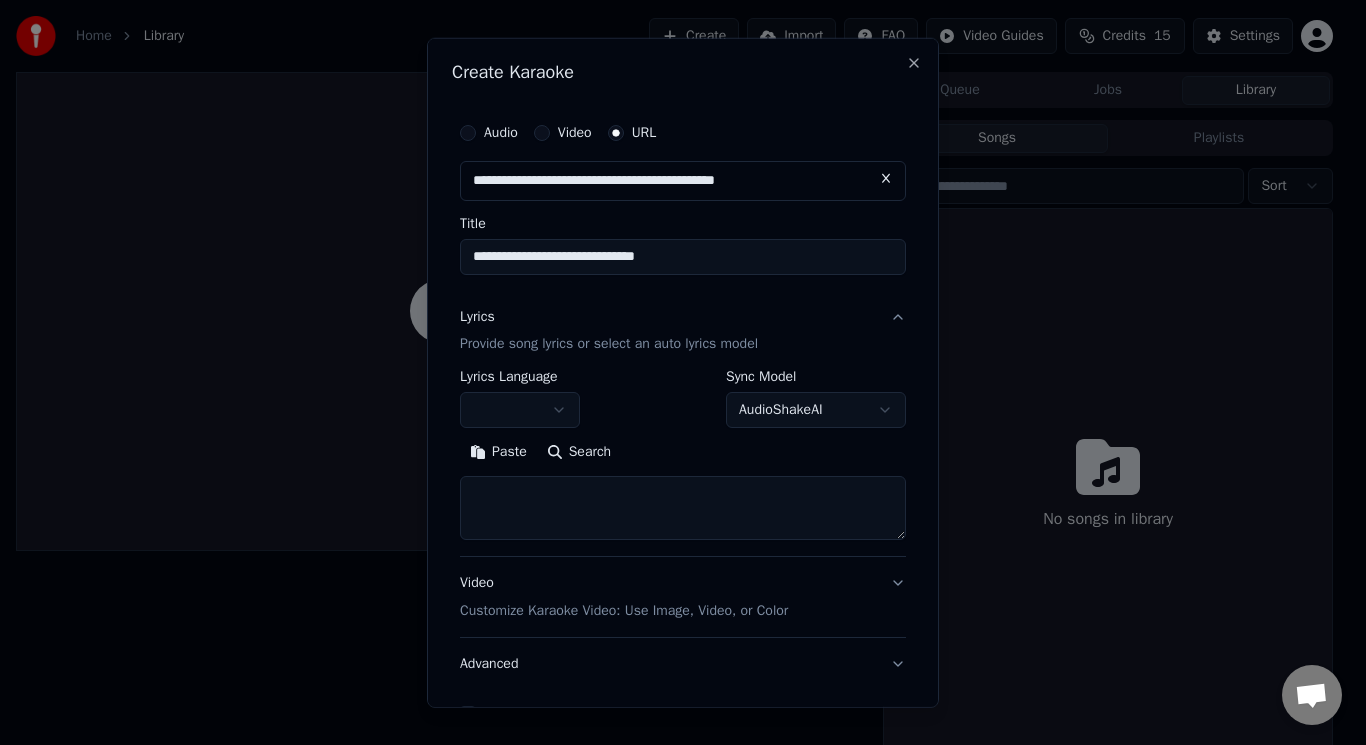 click on "Search" at bounding box center (579, 452) 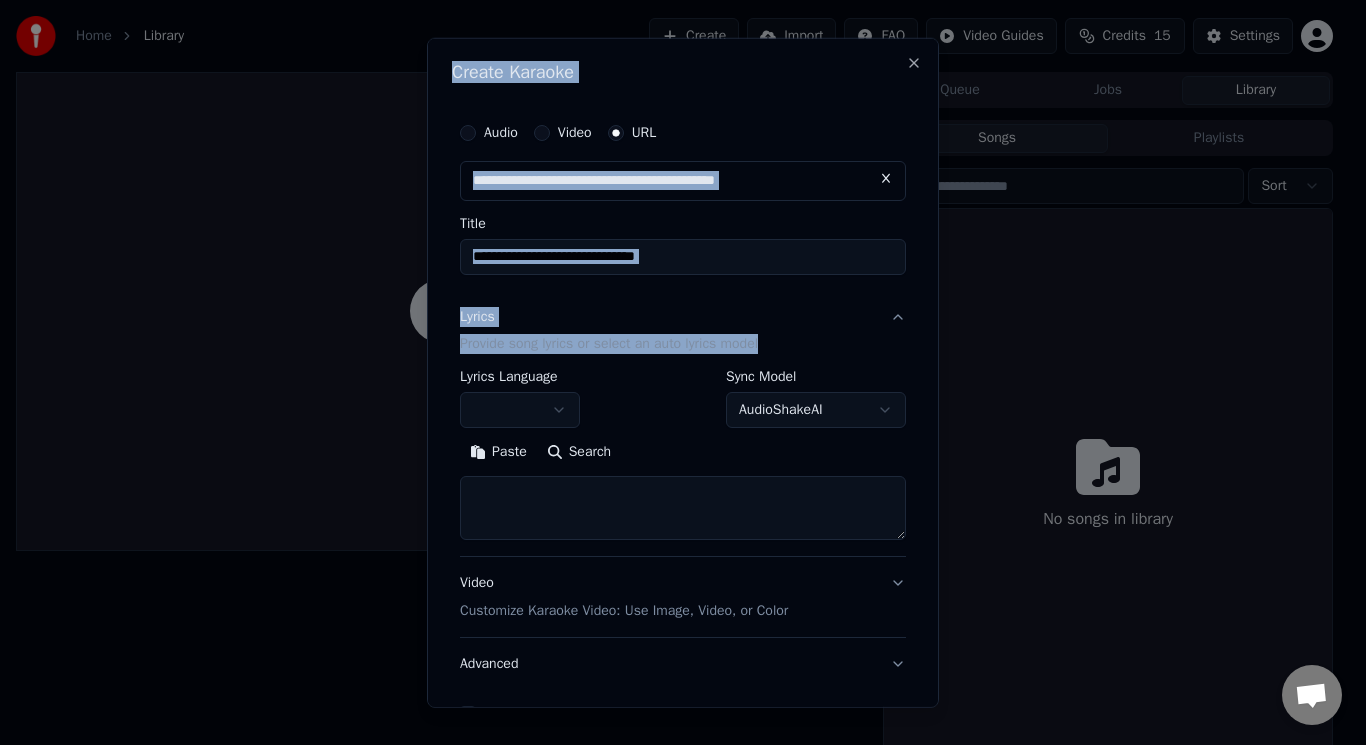 drag, startPoint x: 919, startPoint y: 296, endPoint x: 945, endPoint y: 397, distance: 104.292854 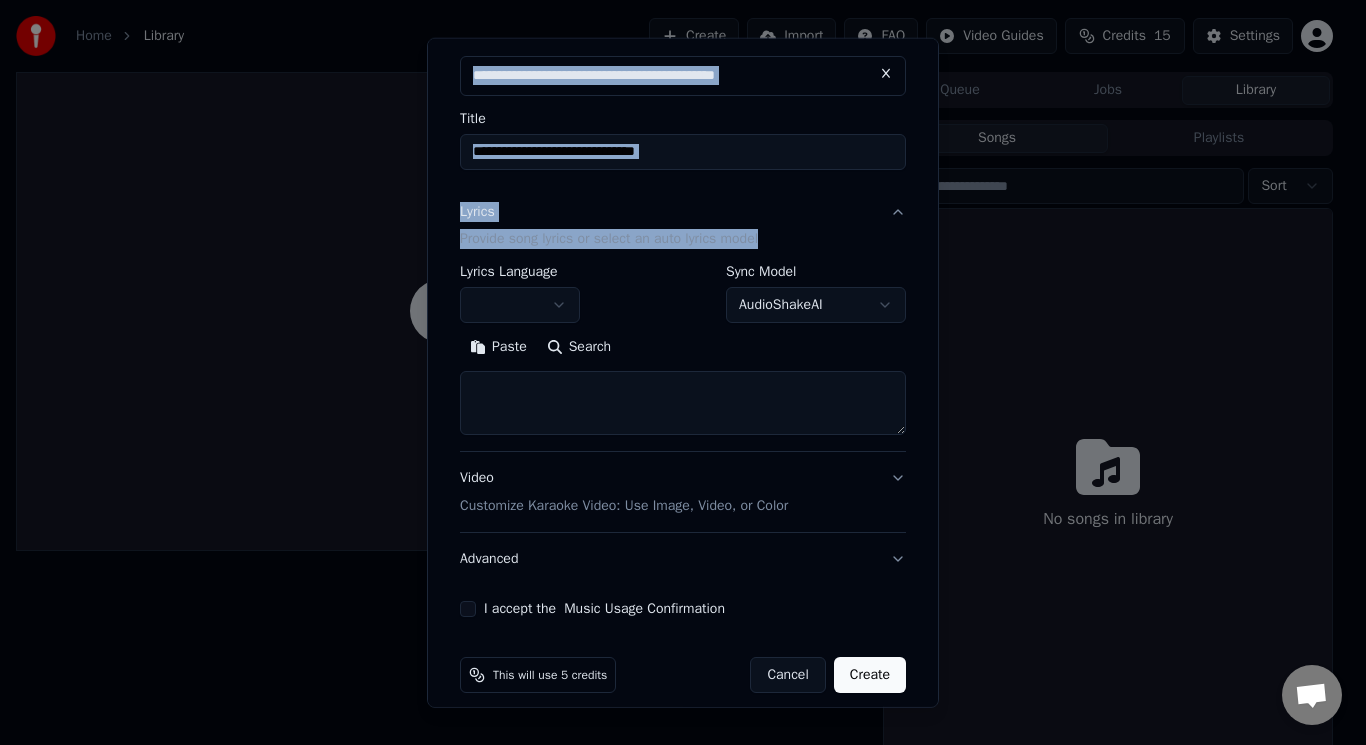 scroll, scrollTop: 123, scrollLeft: 0, axis: vertical 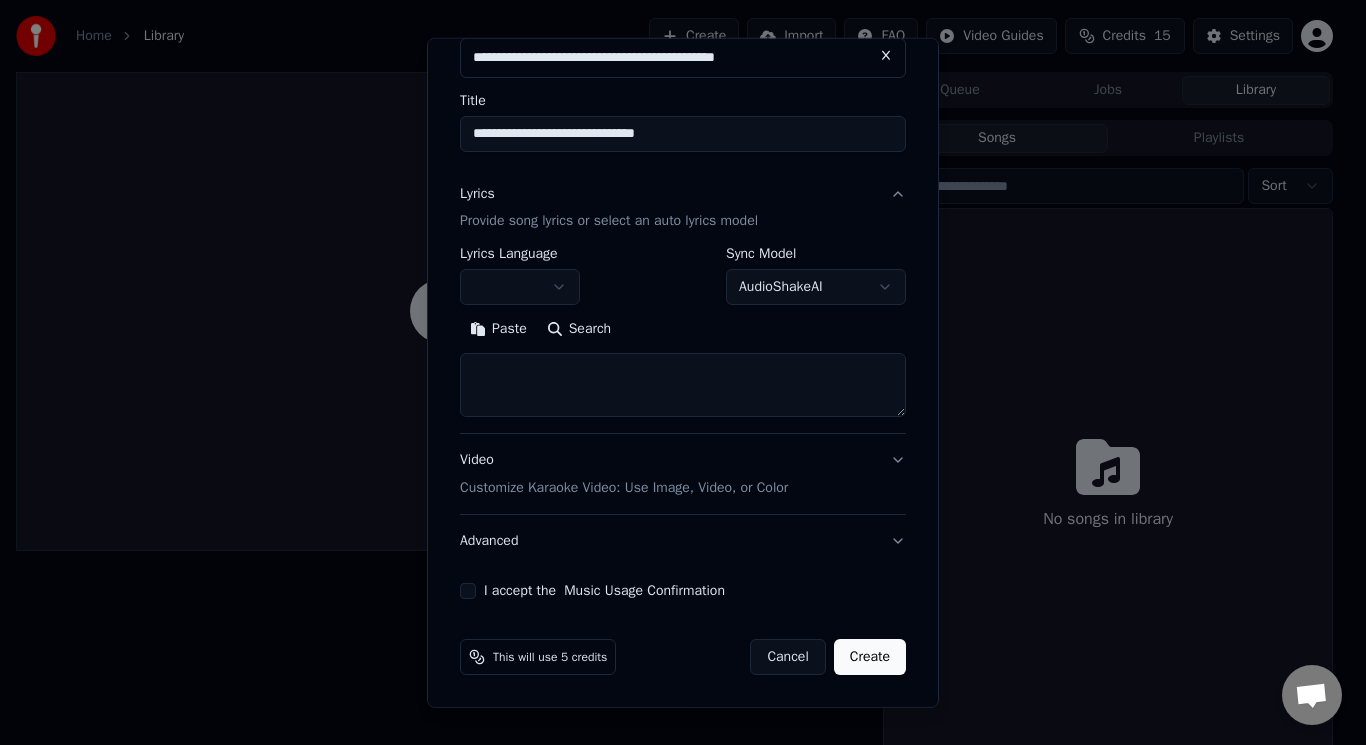 click on "**********" at bounding box center (683, 372) 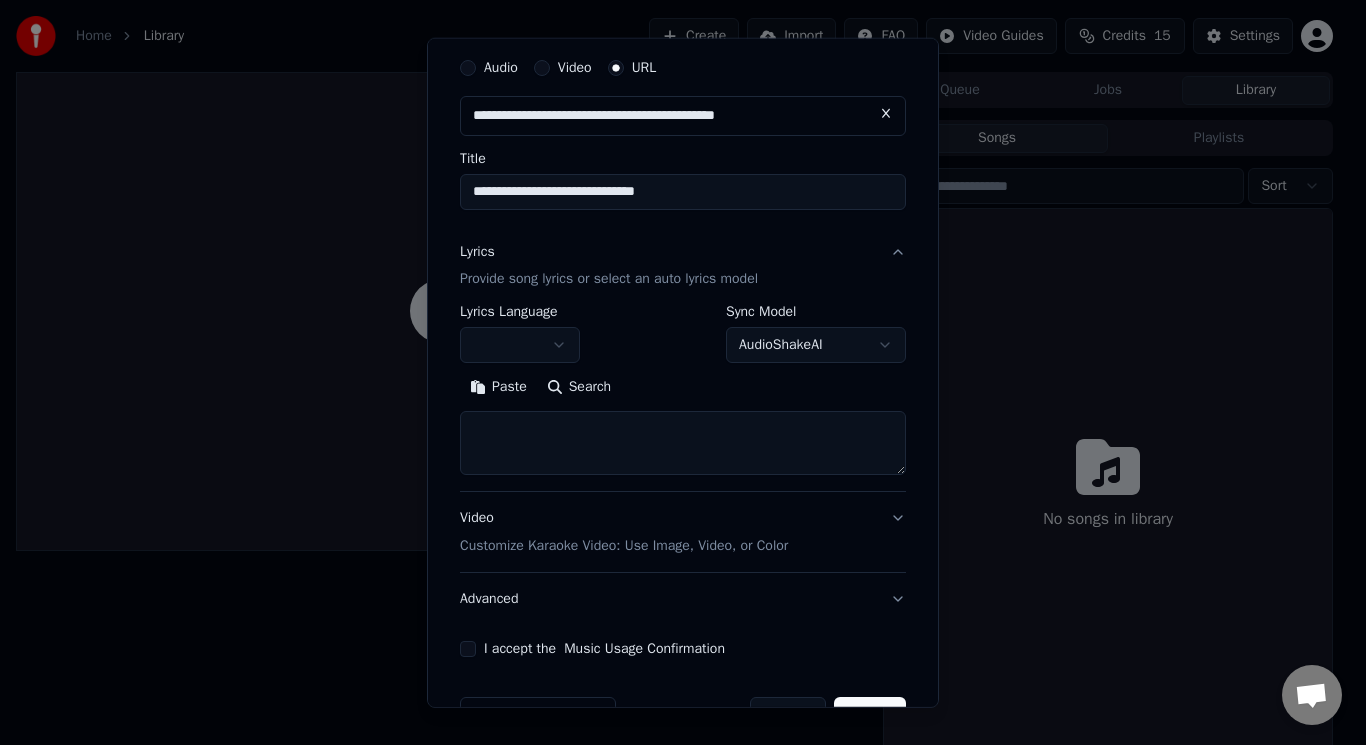 scroll, scrollTop: 0, scrollLeft: 0, axis: both 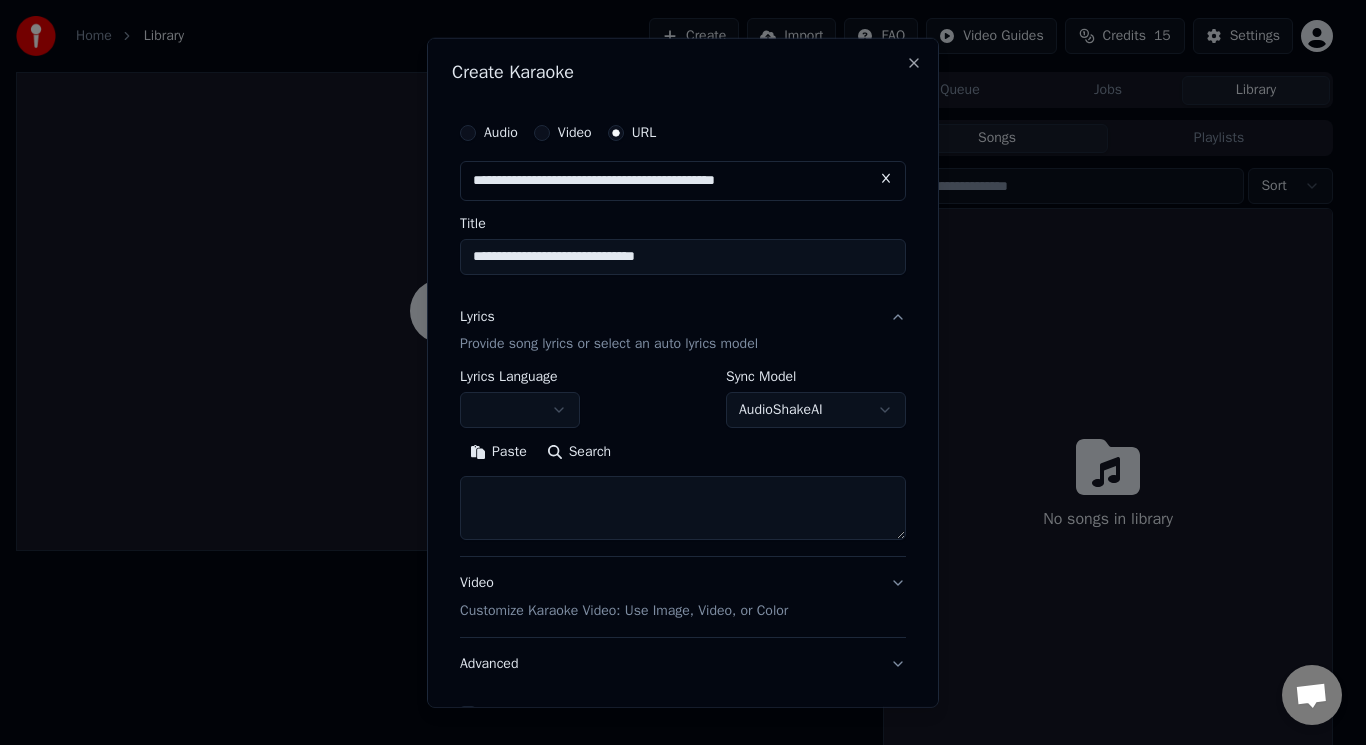 click on "**********" at bounding box center [674, 372] 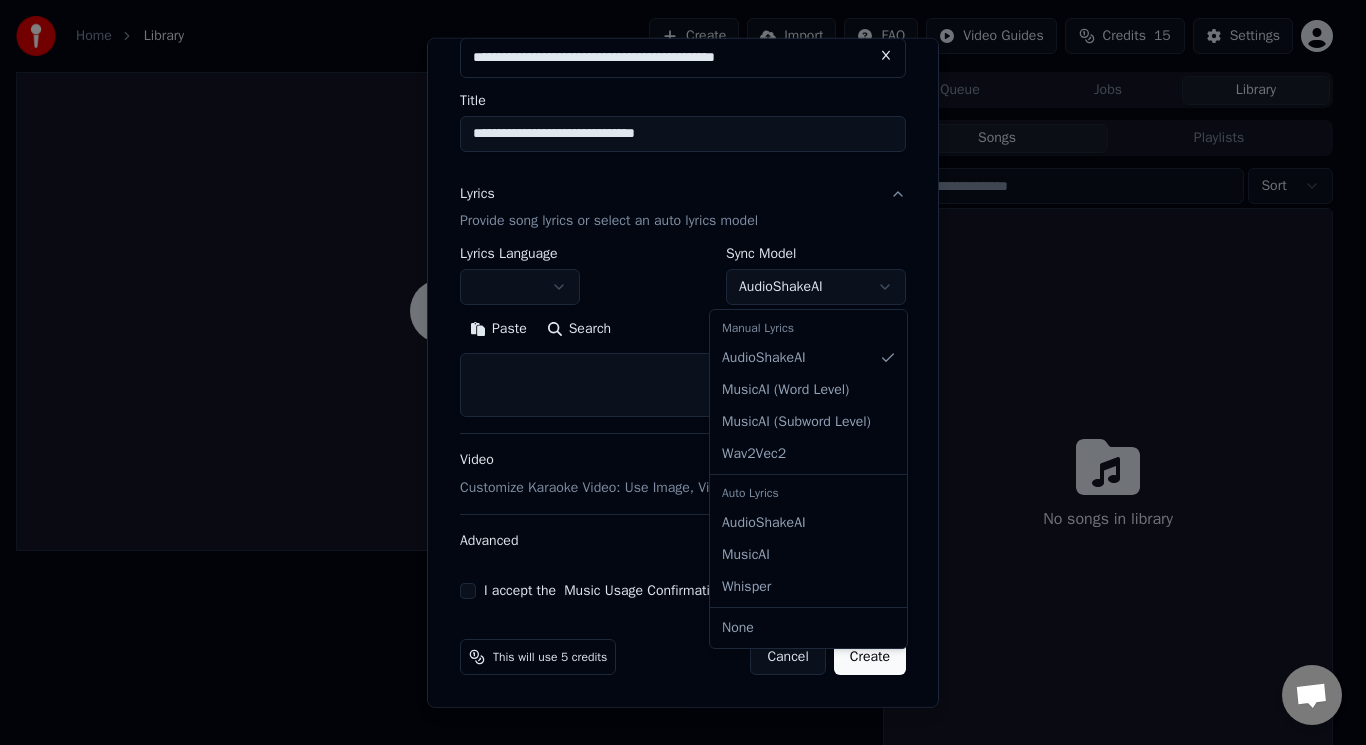 click on "**********" at bounding box center [674, 372] 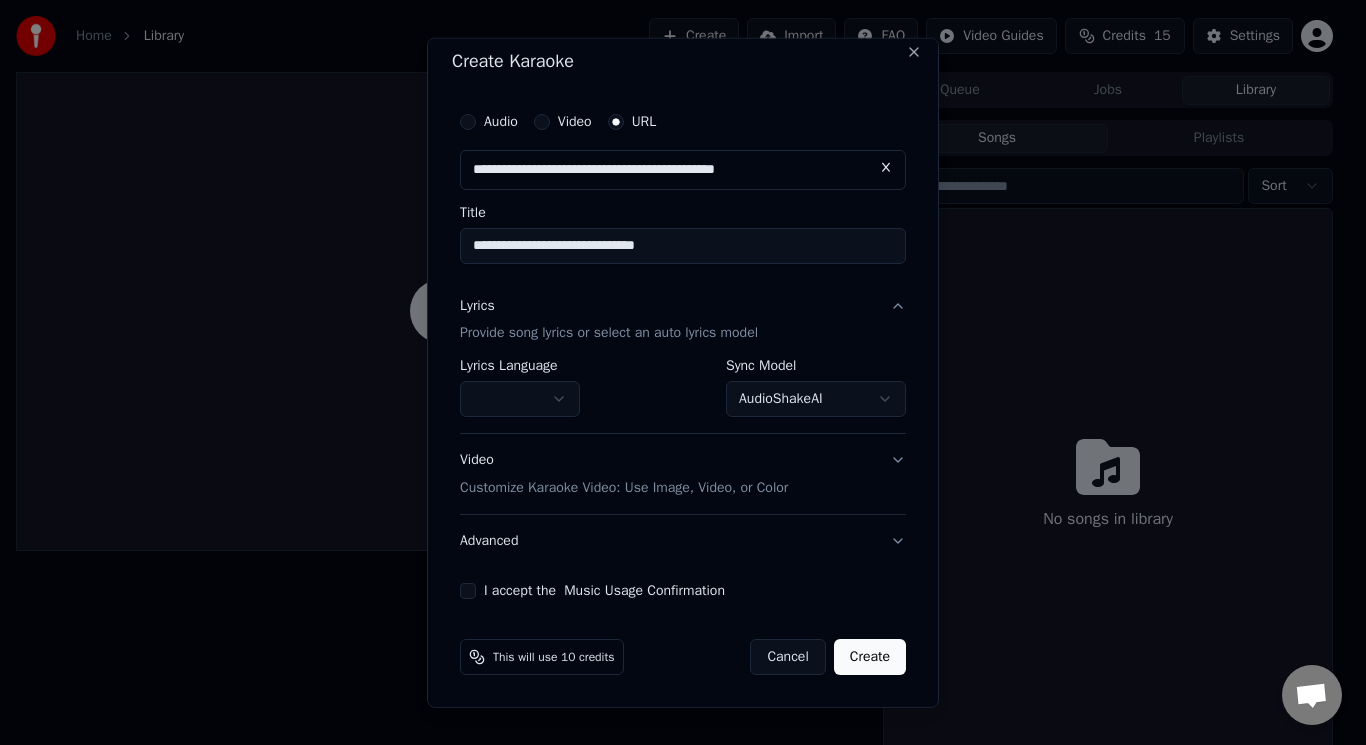 scroll, scrollTop: 11, scrollLeft: 0, axis: vertical 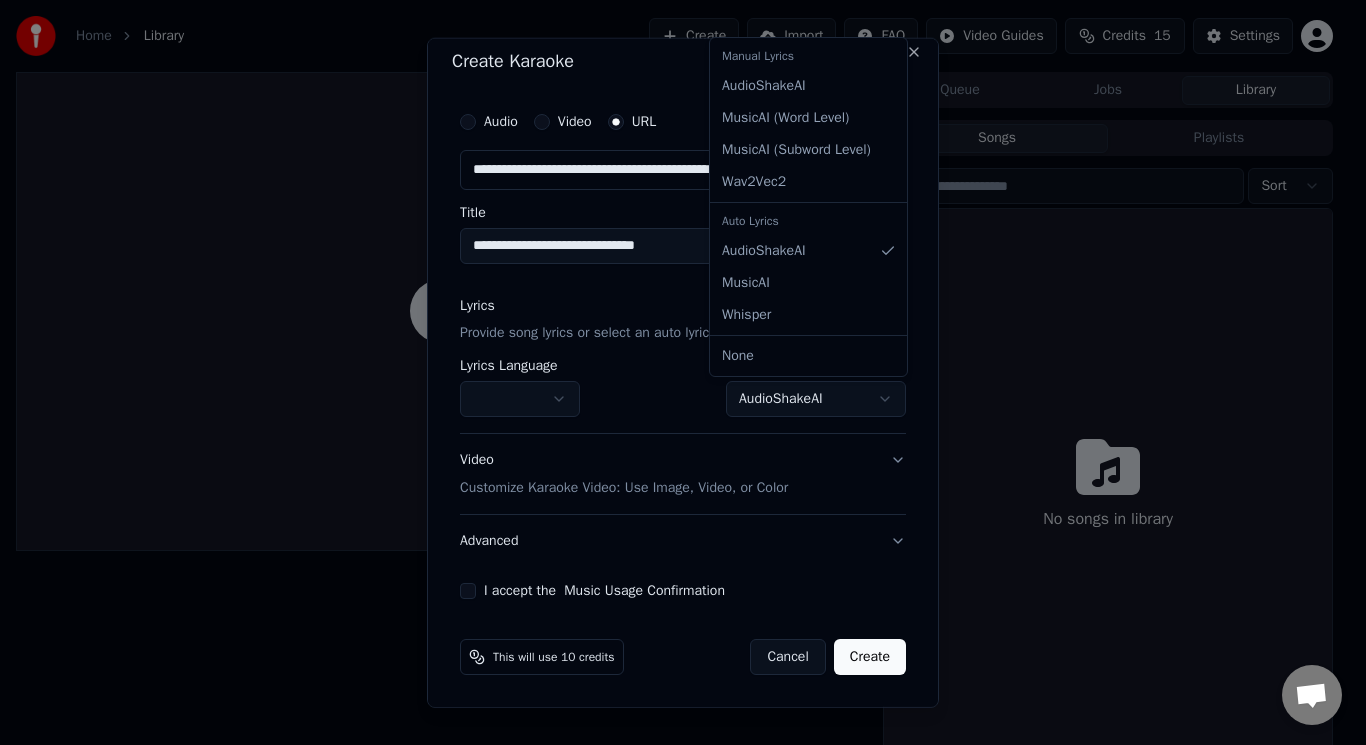 click on "**********" at bounding box center [674, 372] 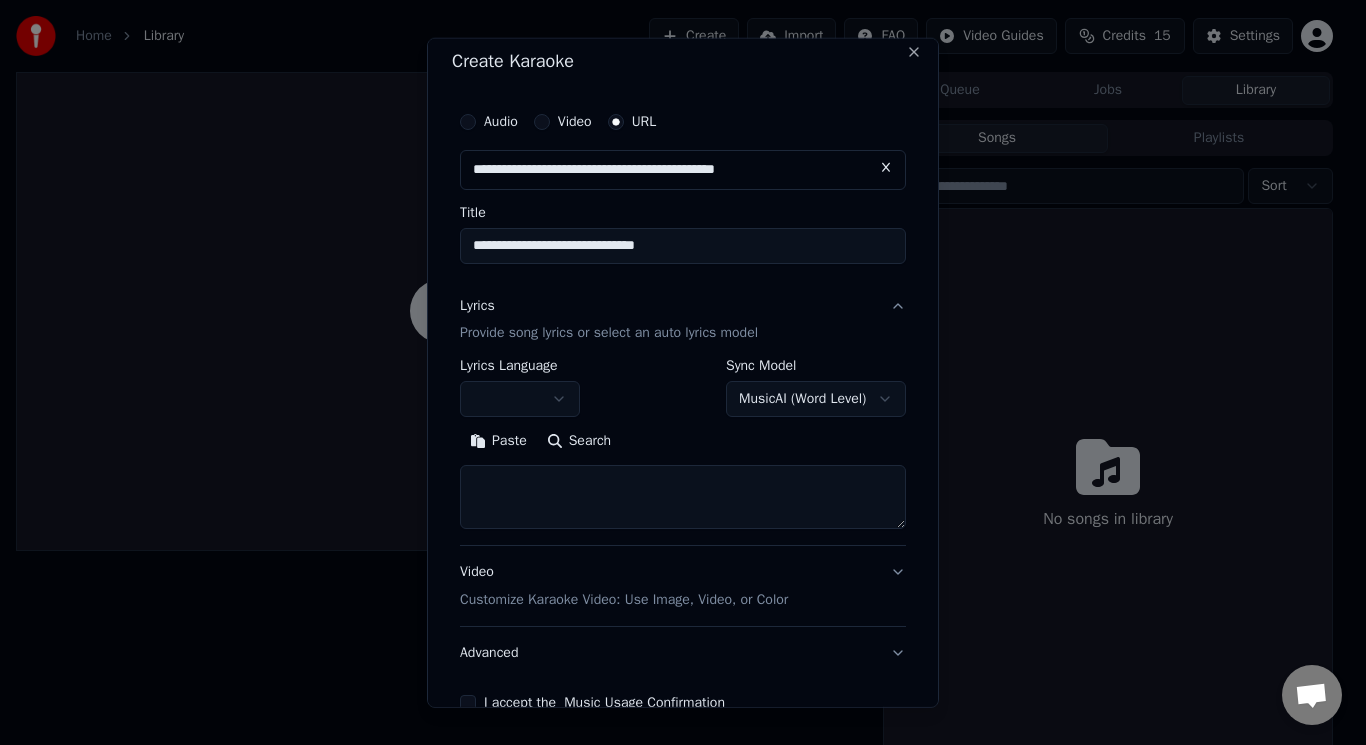 click on "Search" at bounding box center [579, 441] 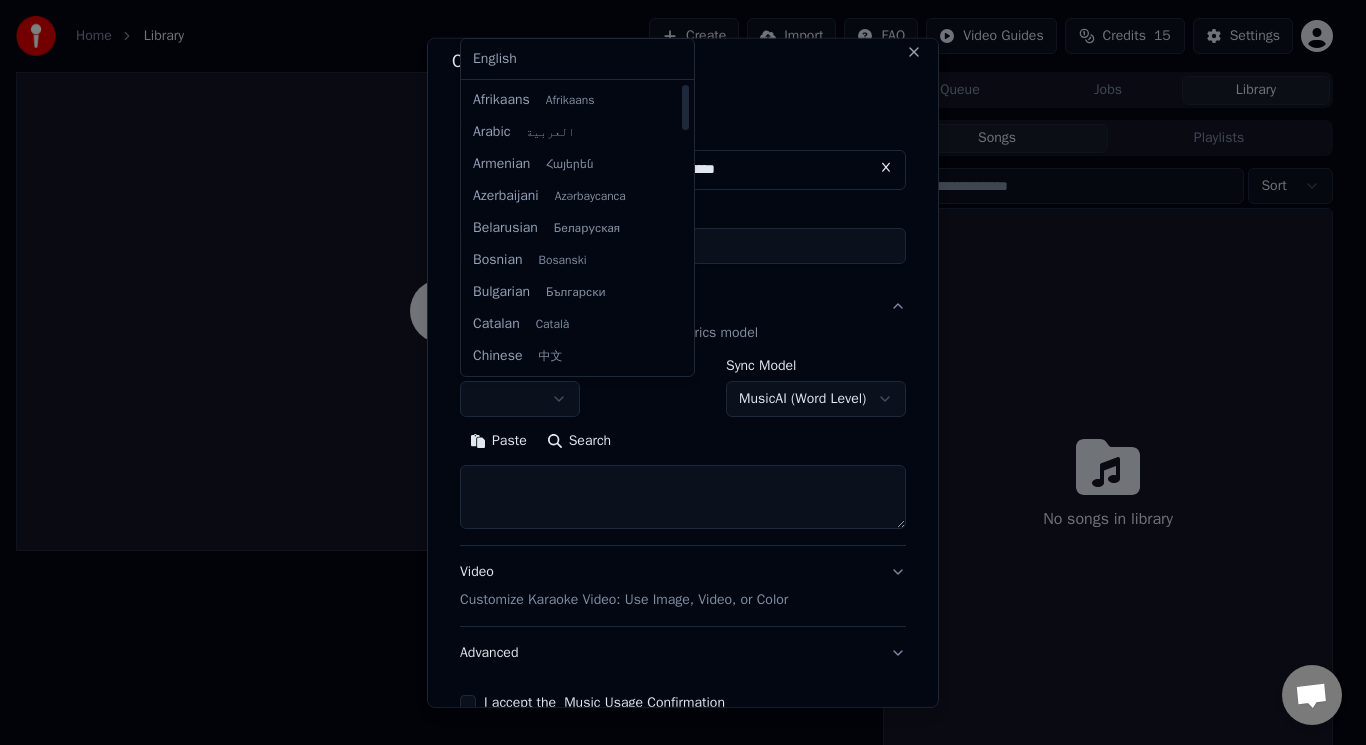 select on "**" 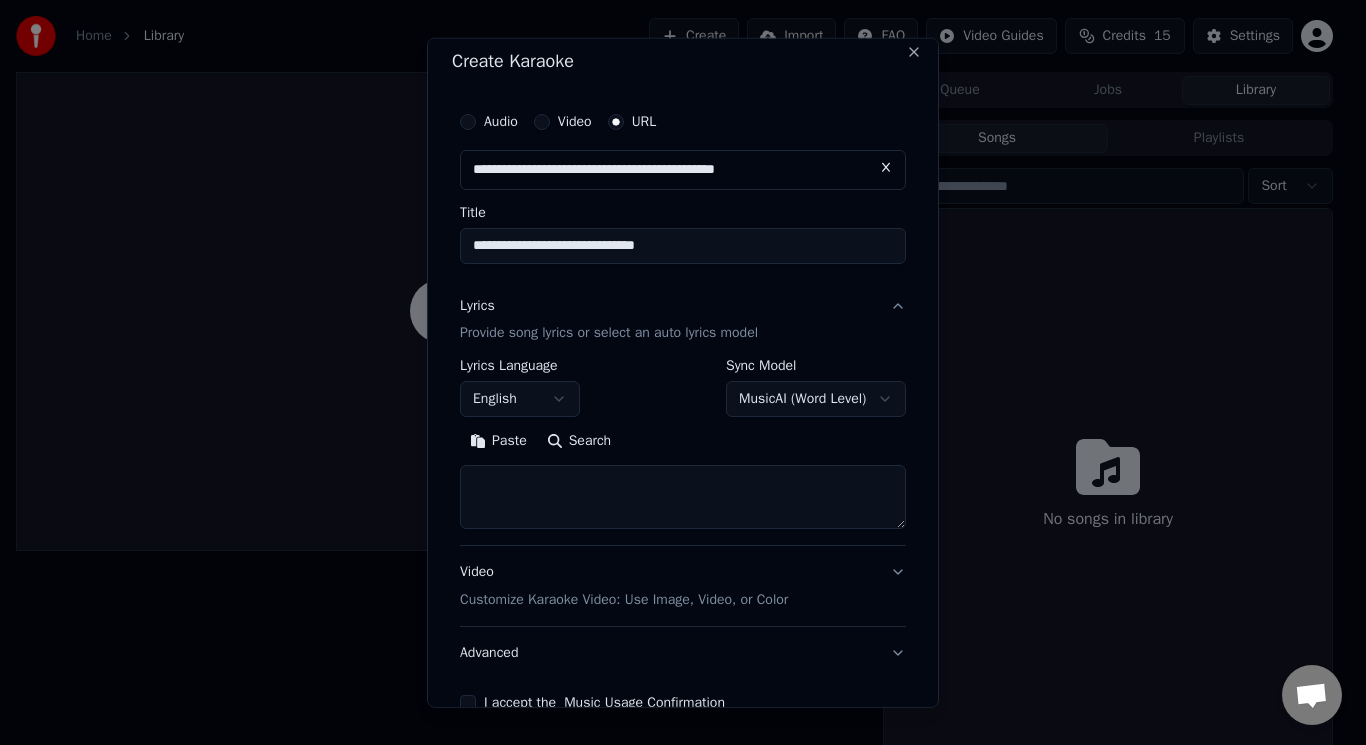 click on "**********" at bounding box center (674, 372) 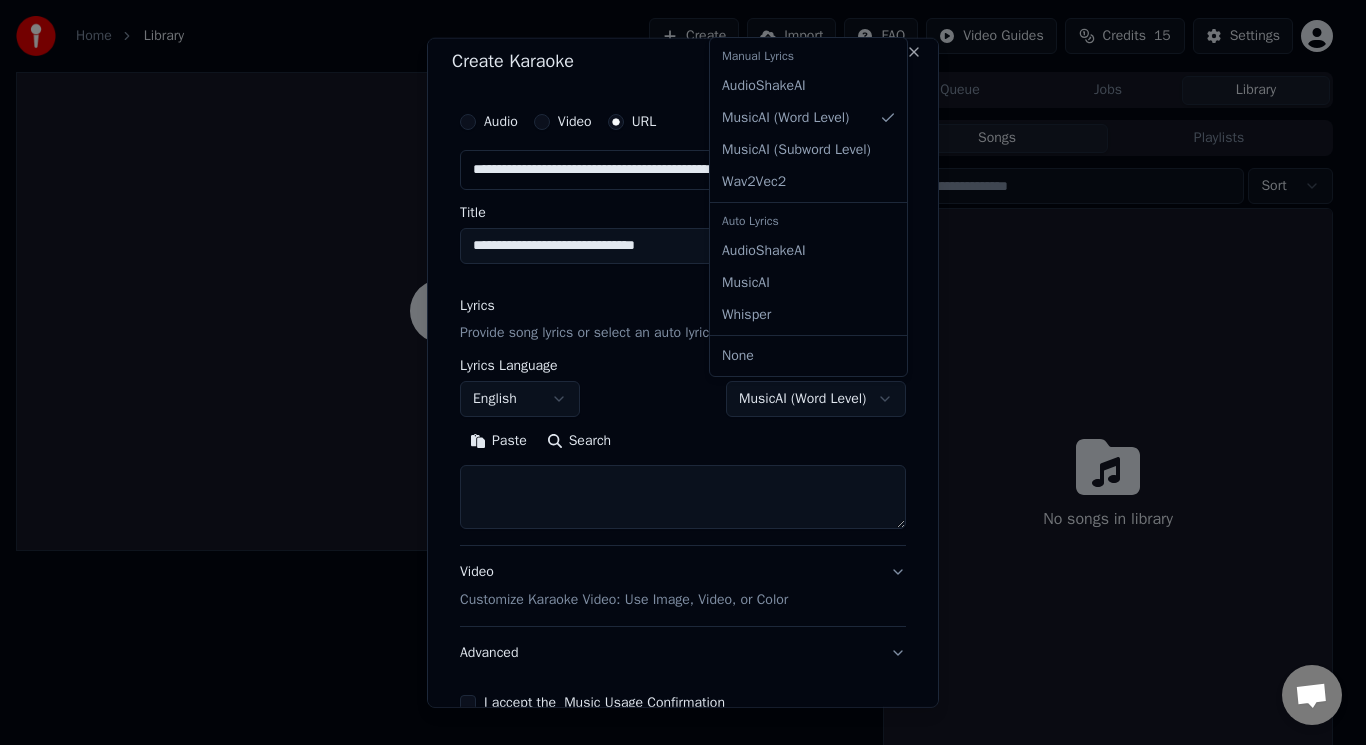 click on "**********" at bounding box center [674, 372] 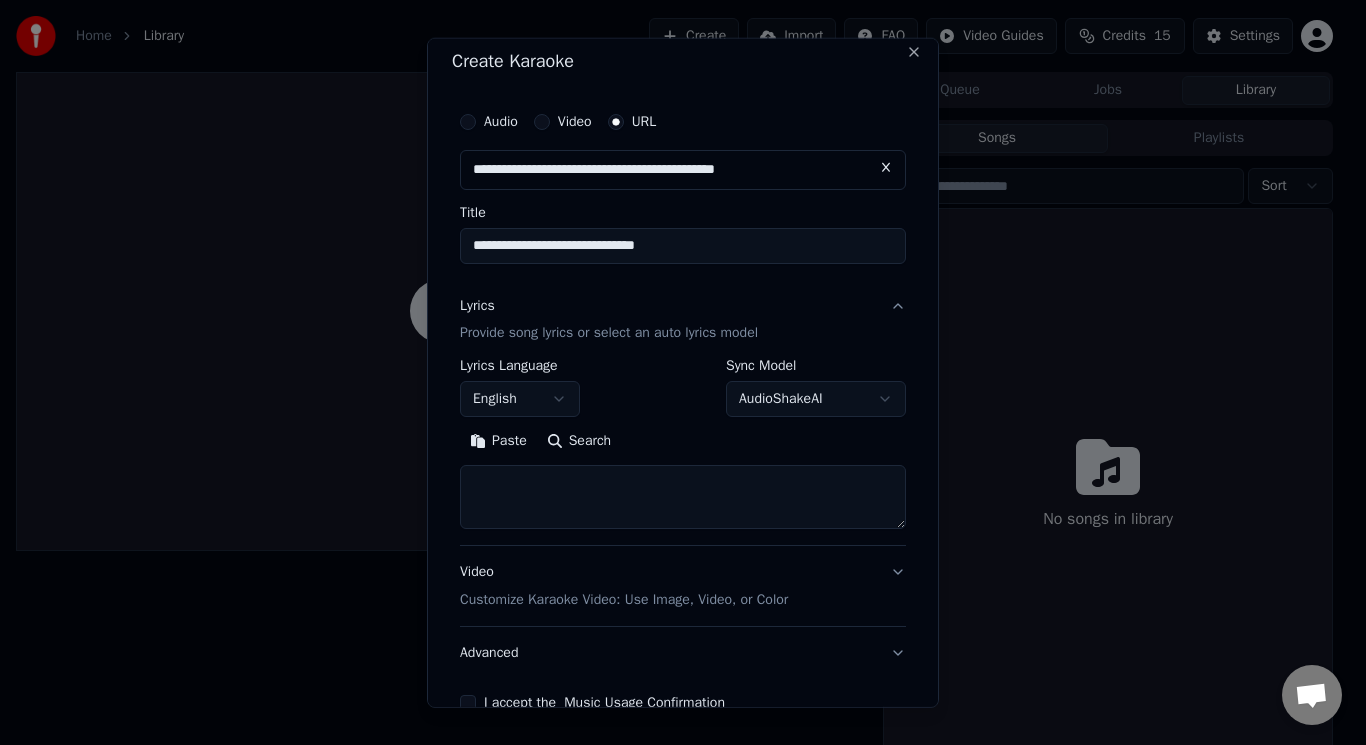click on "Search" at bounding box center (579, 441) 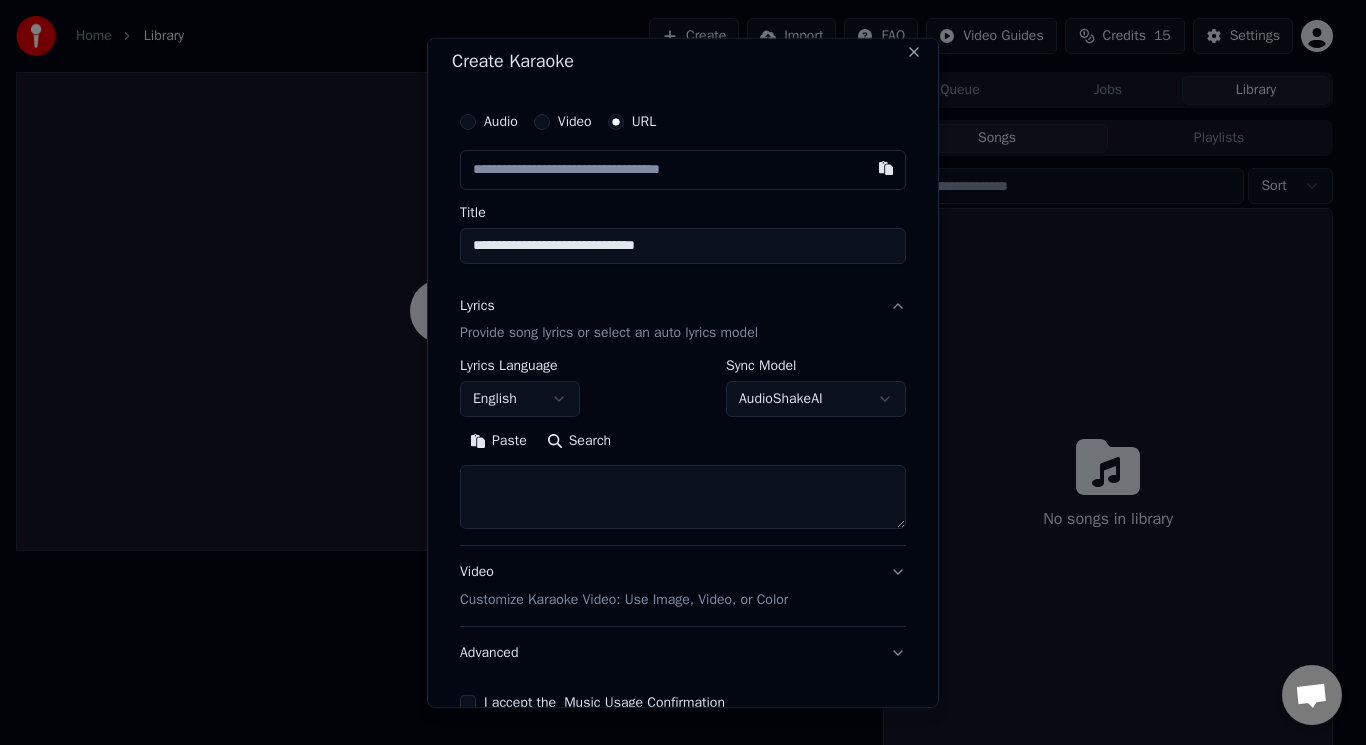 paste on "**********" 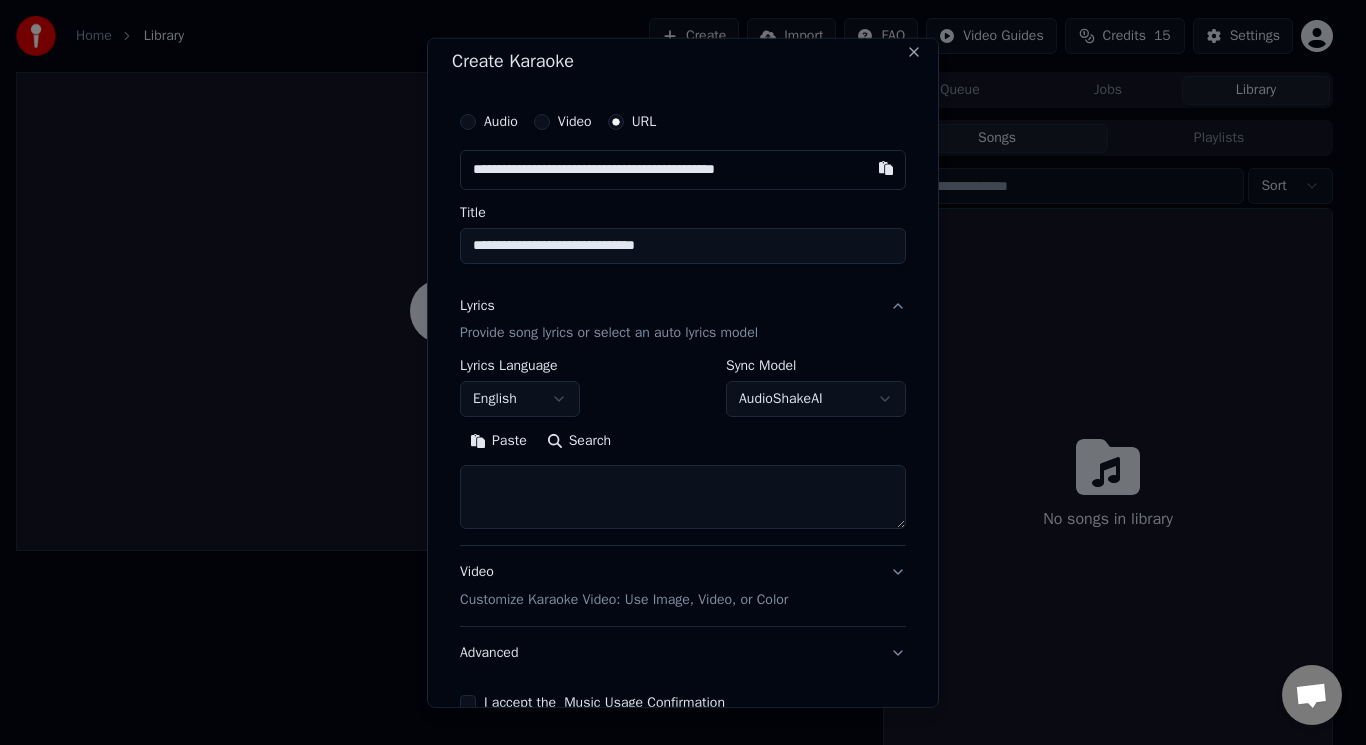 click on "**********" at bounding box center (683, 169) 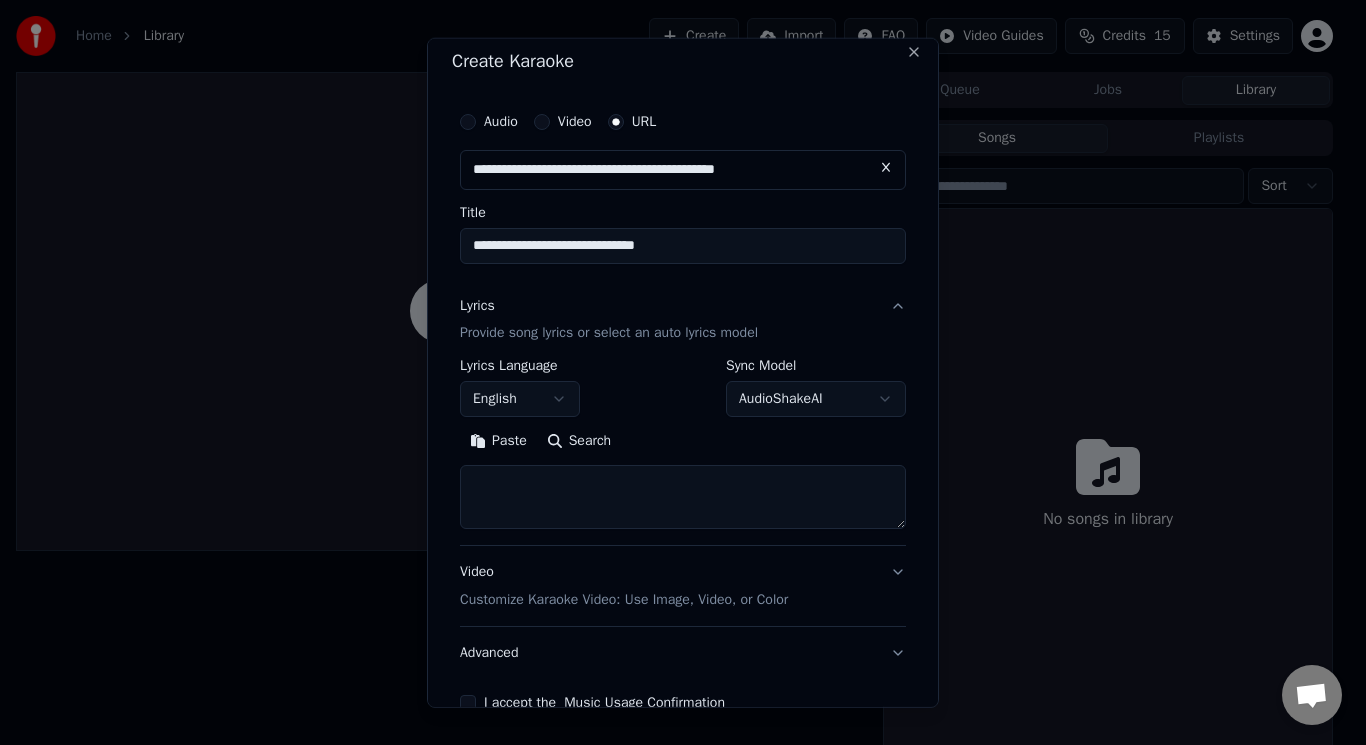type on "**********" 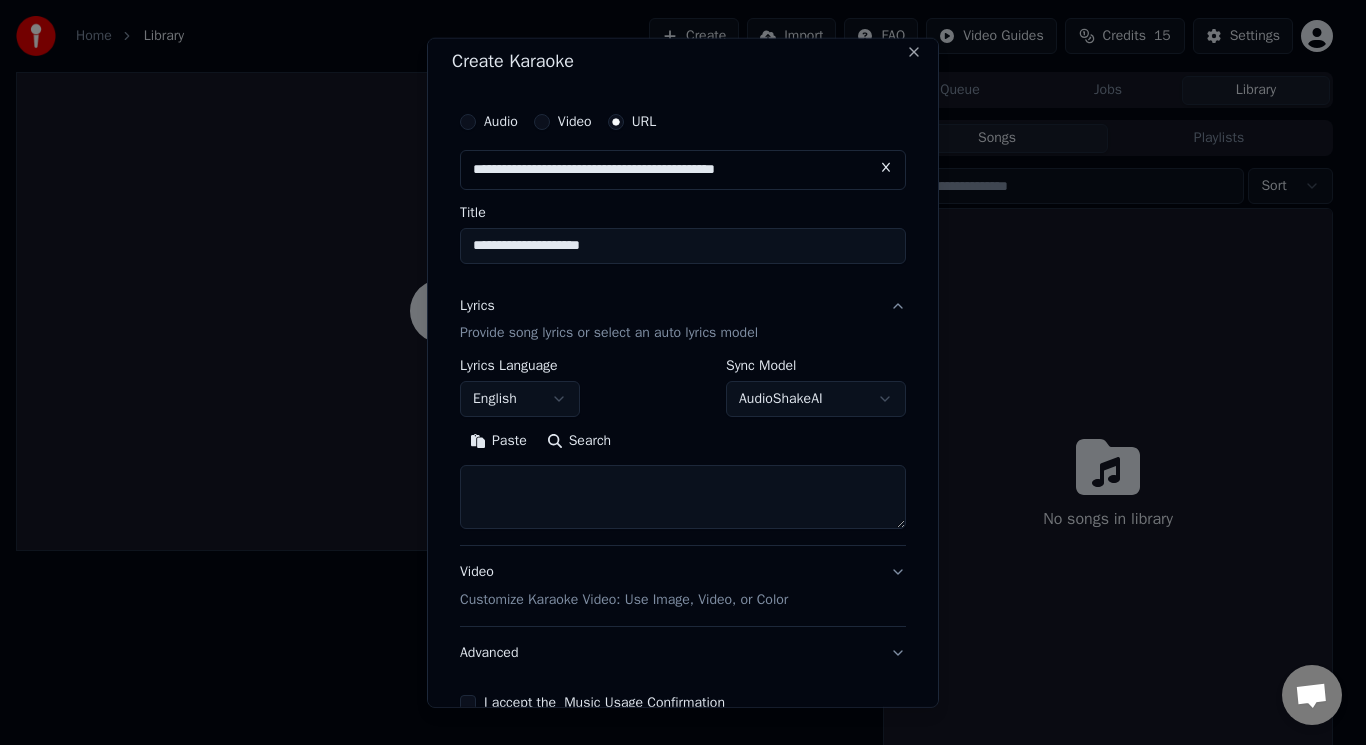 type on "**********" 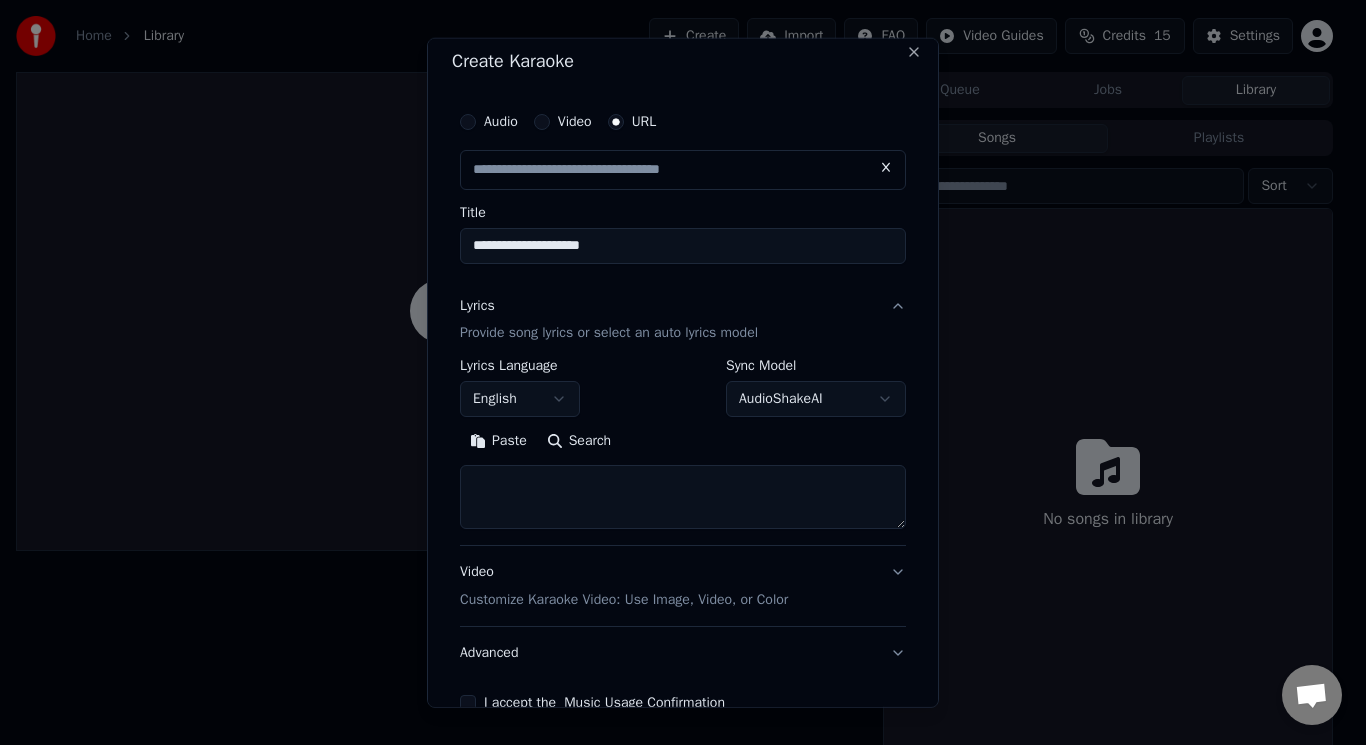 click on "Lyrics Provide song lyrics or select an auto lyrics model" at bounding box center (609, 319) 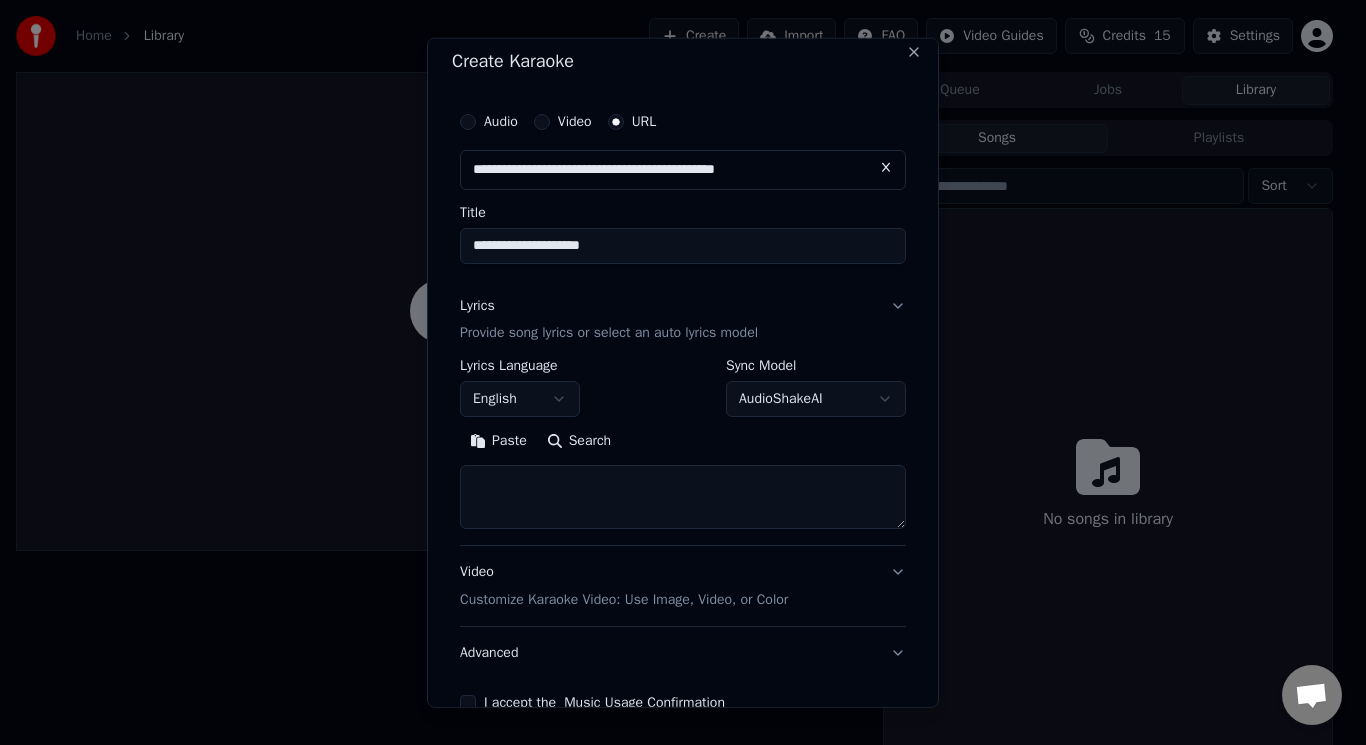 scroll, scrollTop: 0, scrollLeft: 0, axis: both 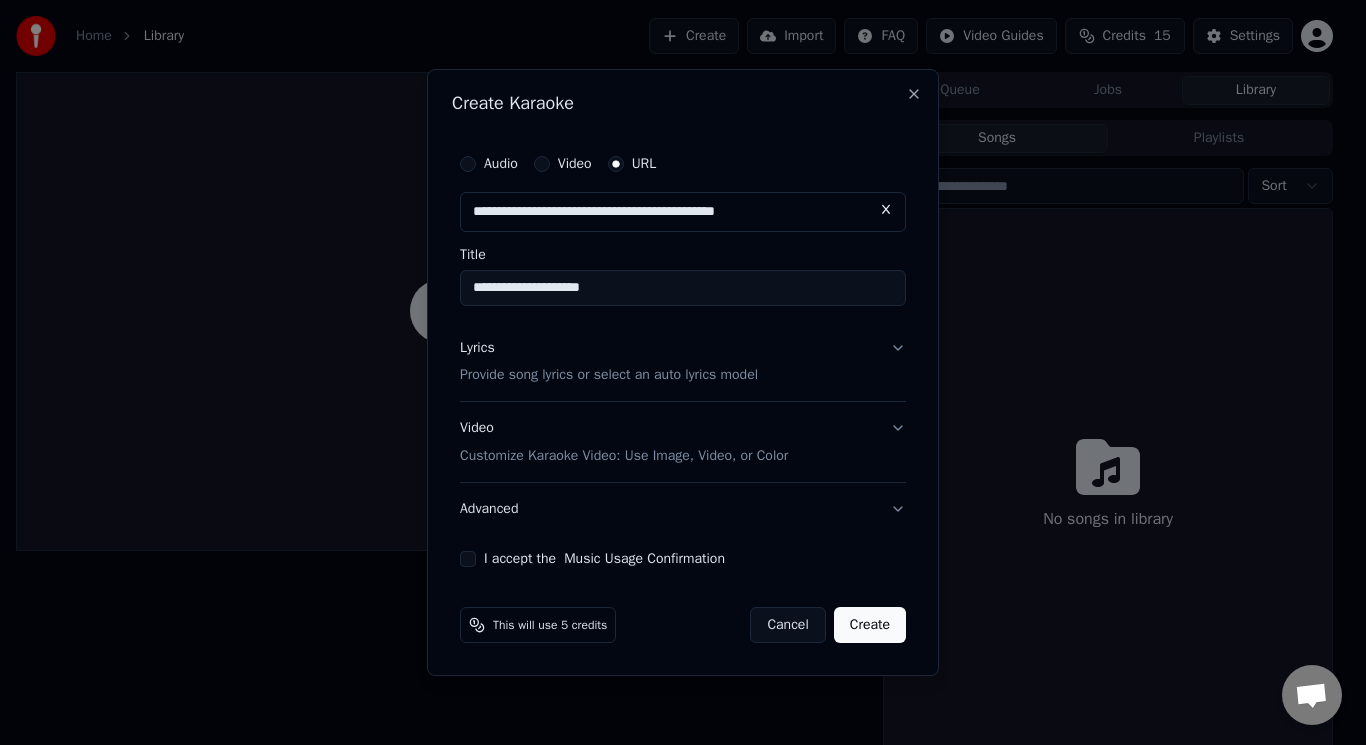 click on "Lyrics Provide song lyrics or select an auto lyrics model" at bounding box center (609, 362) 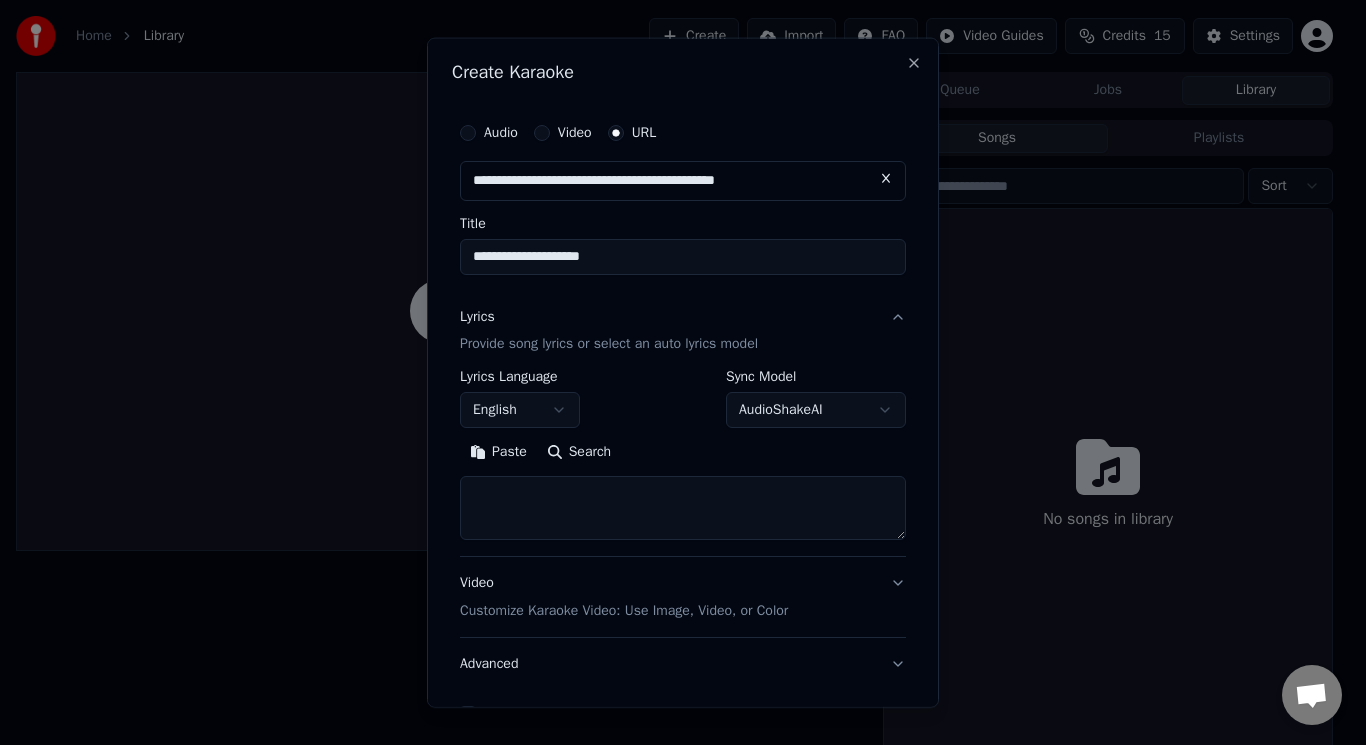 click on "Sync Model" at bounding box center (816, 377) 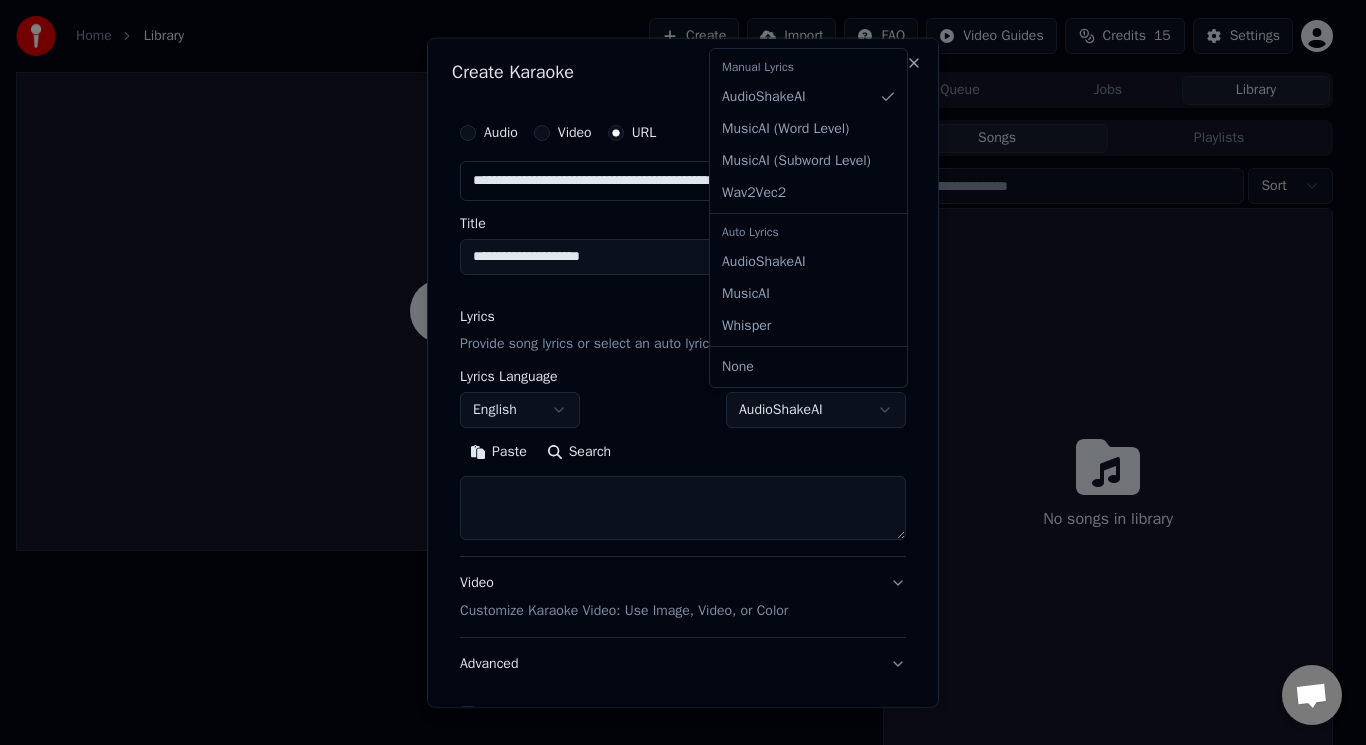click on "**********" at bounding box center [674, 372] 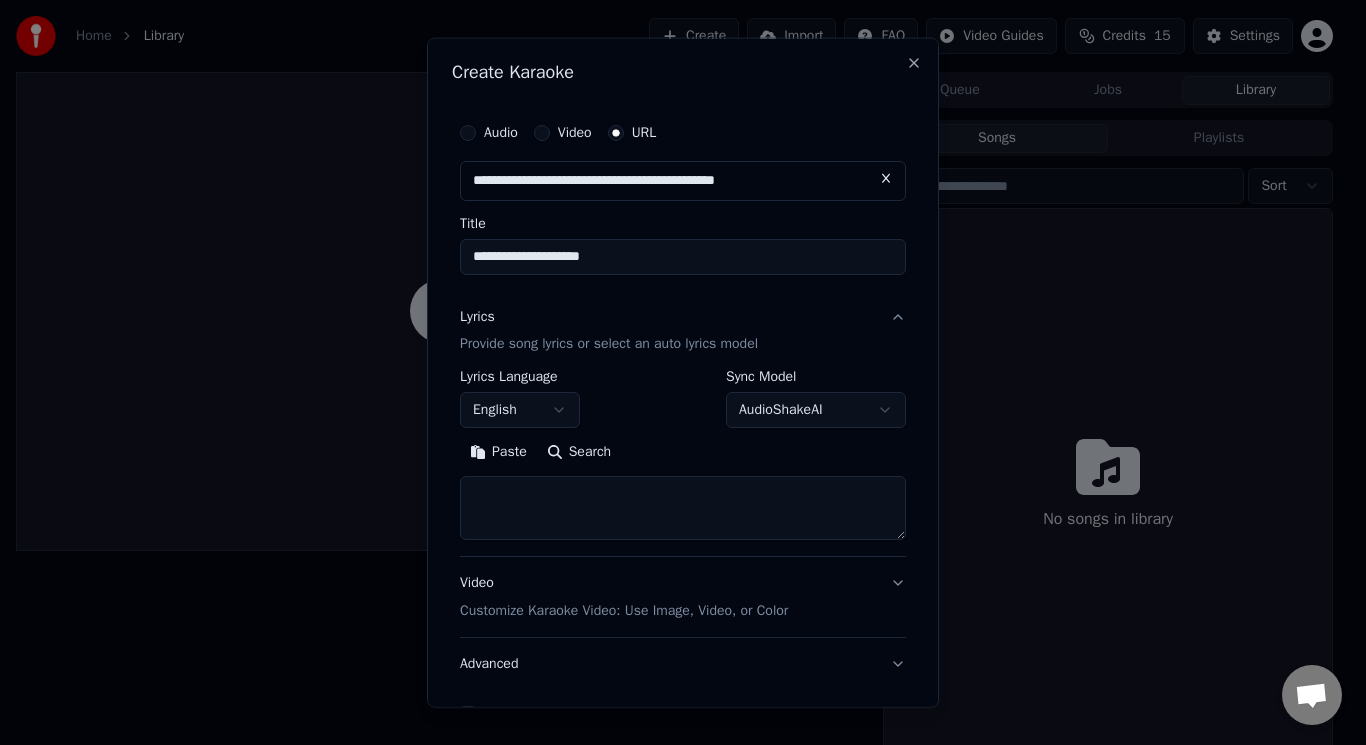 click on "Search" at bounding box center (579, 452) 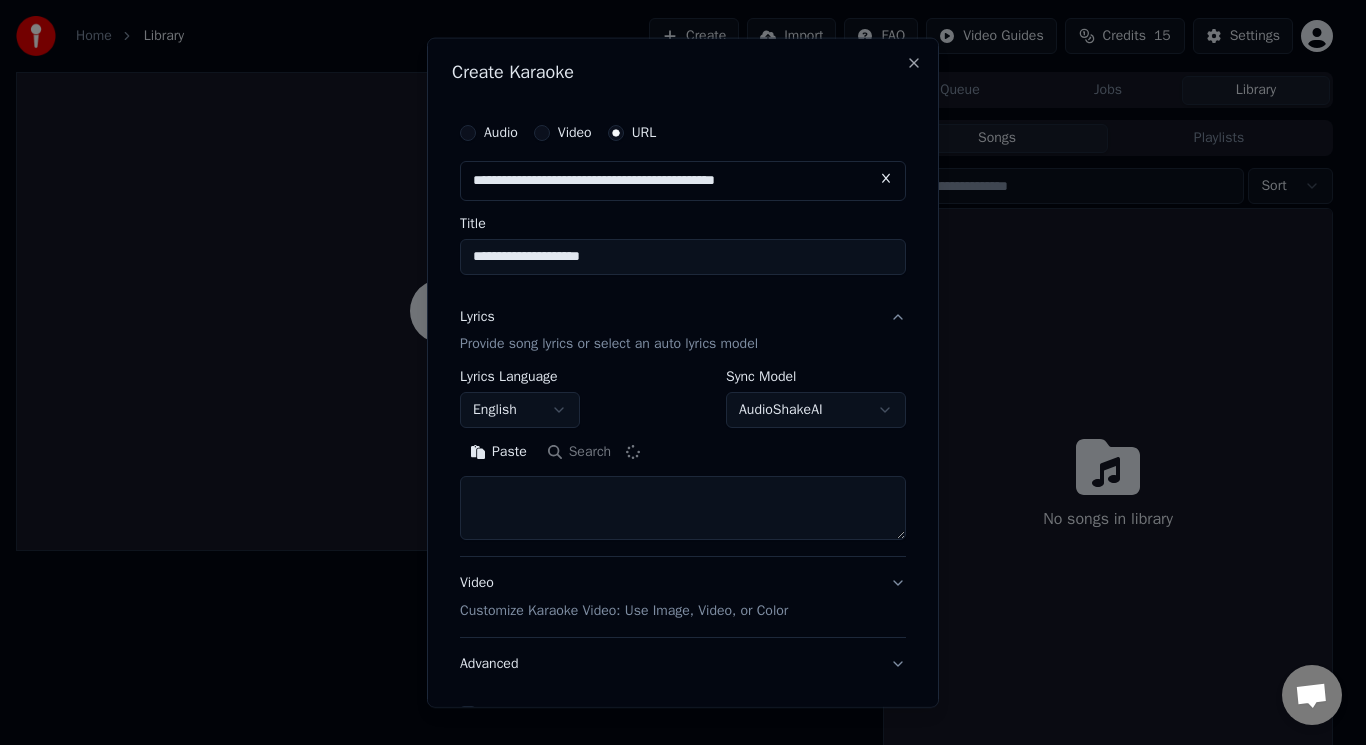 type on "**********" 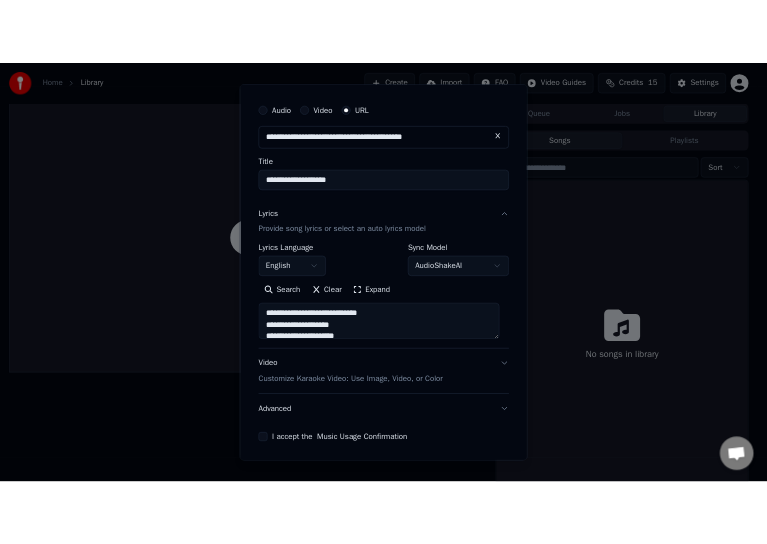 scroll, scrollTop: 123, scrollLeft: 0, axis: vertical 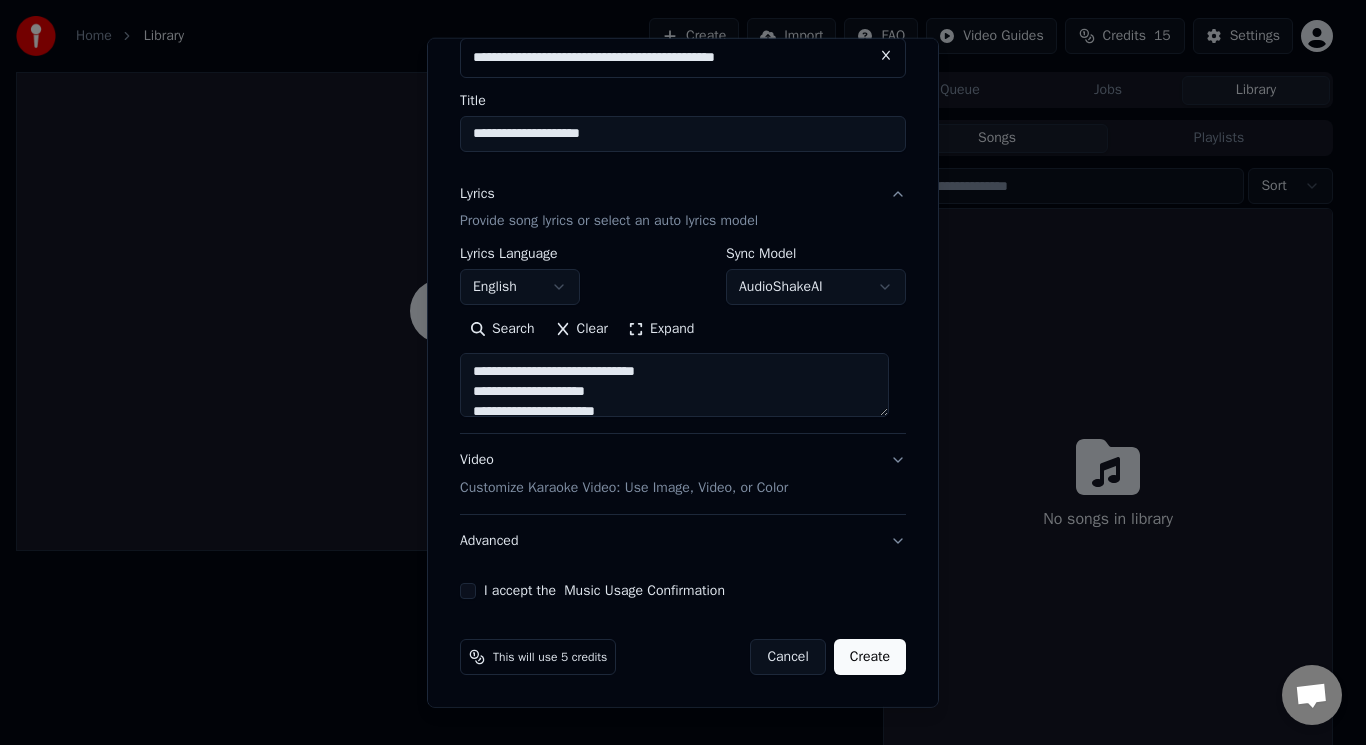 click on "I accept the   Music Usage Confirmation" at bounding box center [468, 591] 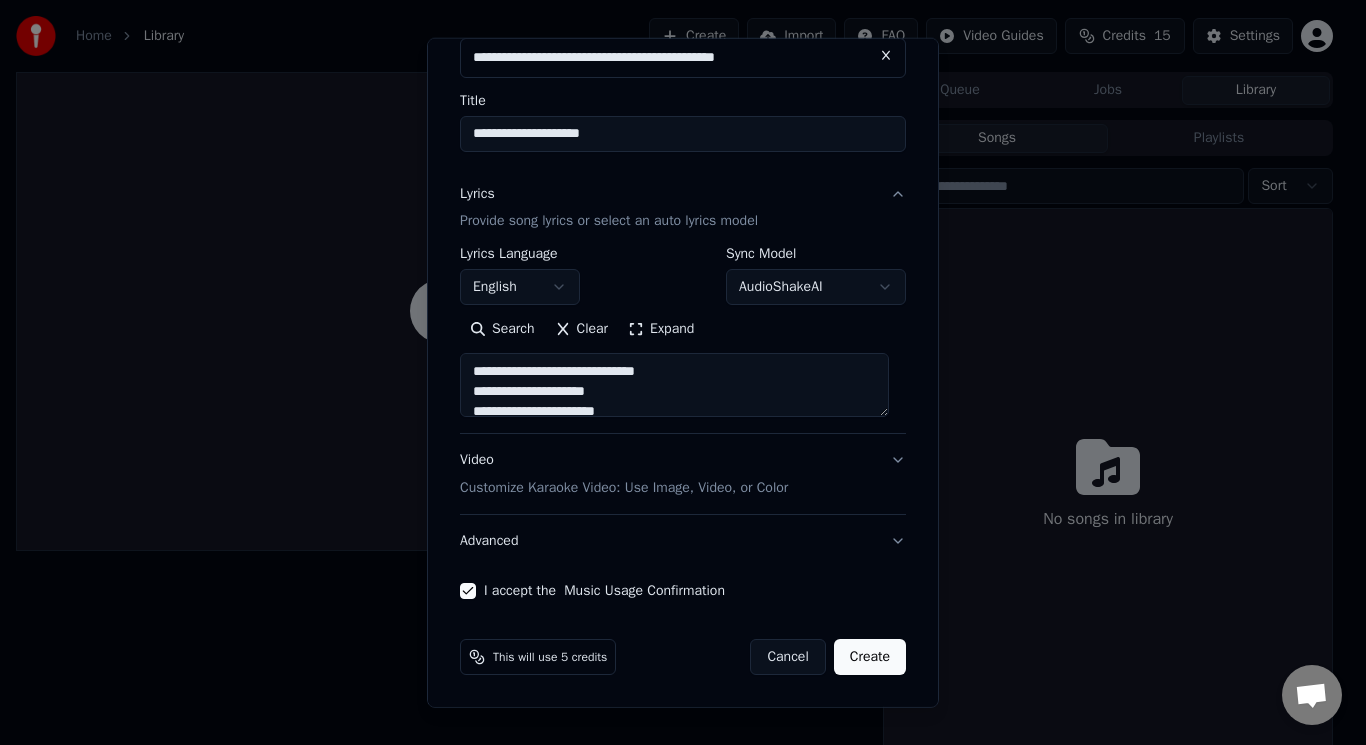 click on "Create" at bounding box center [870, 657] 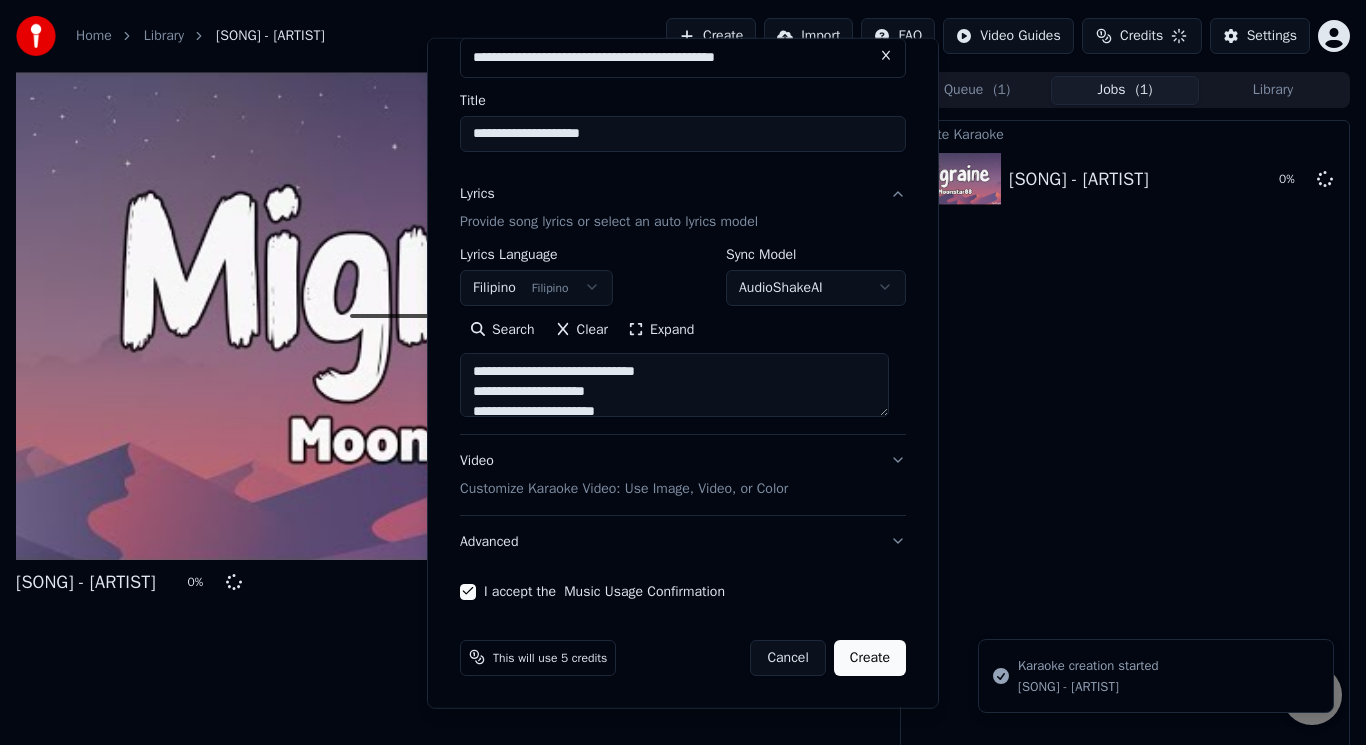 select on "**********" 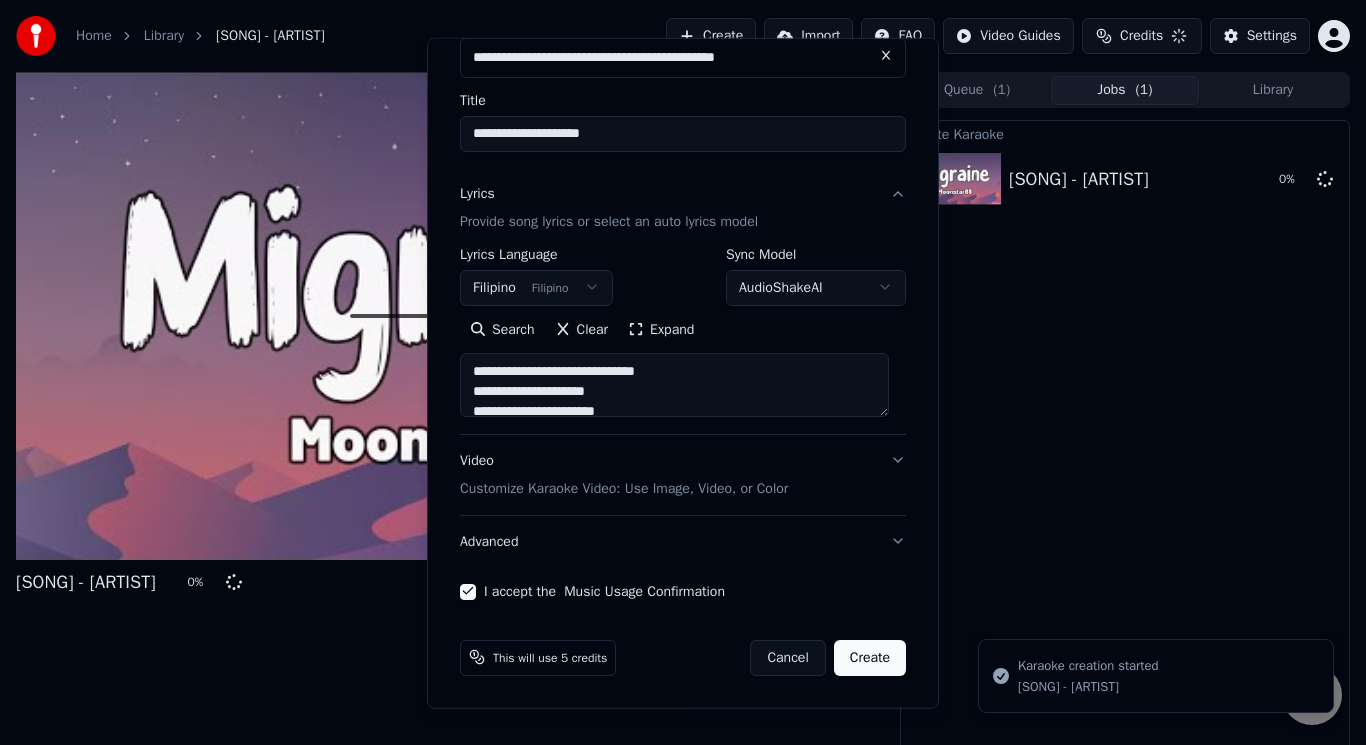 select 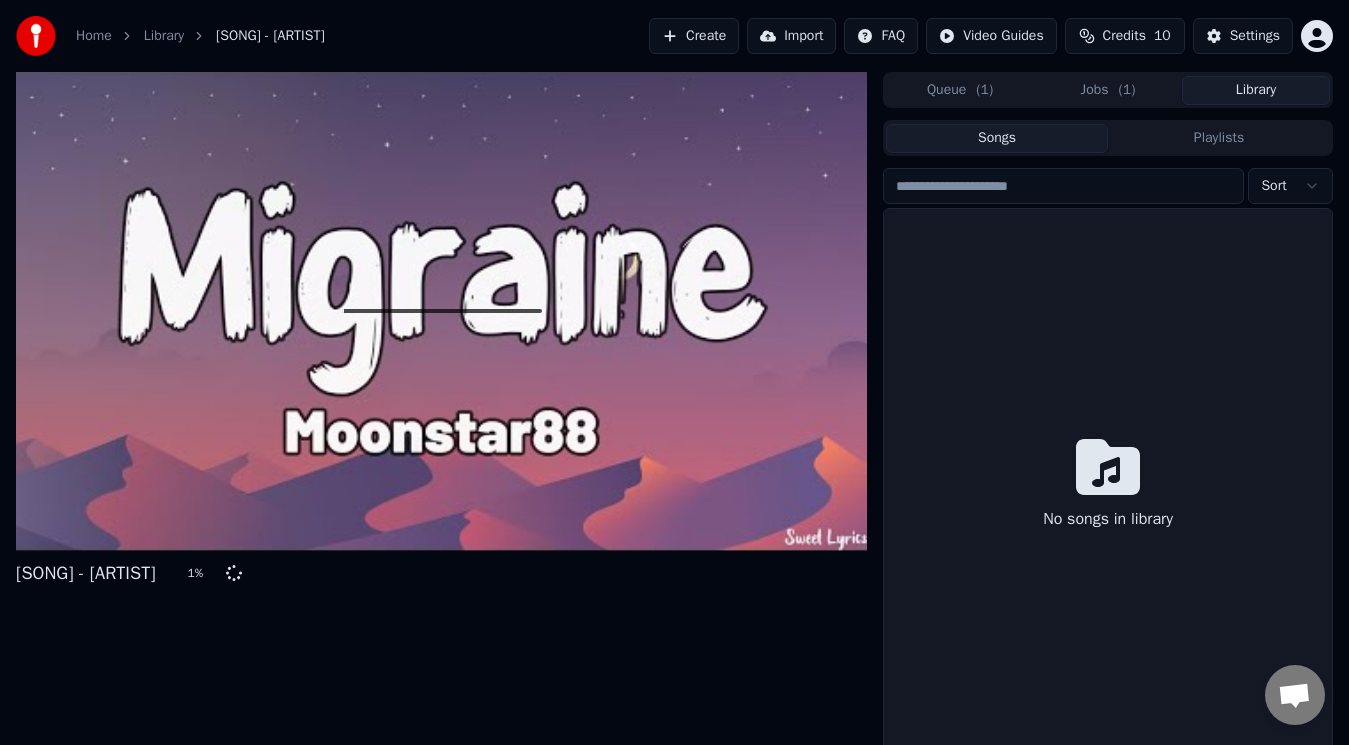 click on "Library" at bounding box center (1256, 90) 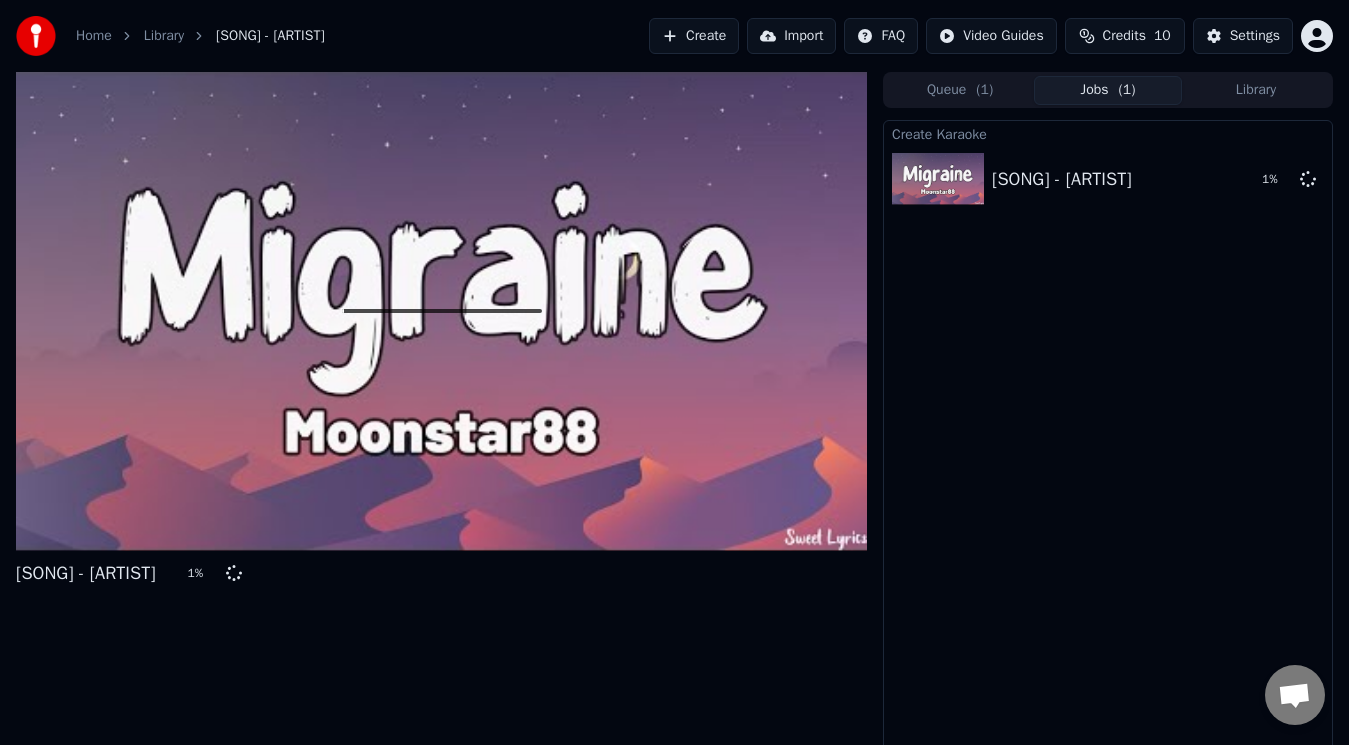 click on "Jobs ( 1 )" at bounding box center (1108, 90) 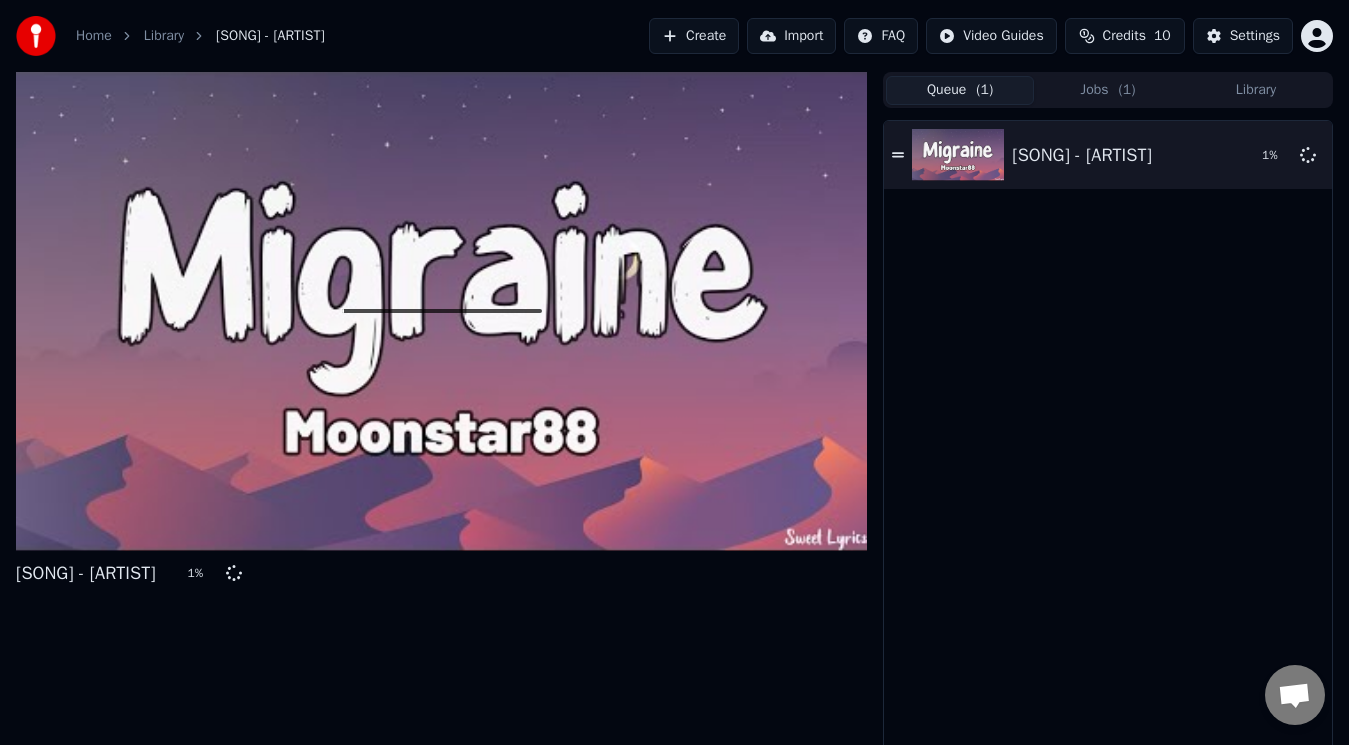 click on "Jobs ( 1 )" at bounding box center (1108, 90) 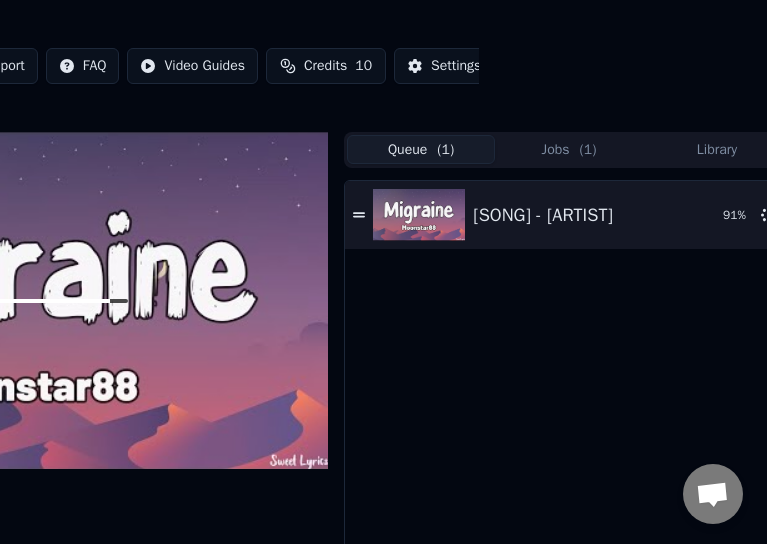 scroll, scrollTop: 0, scrollLeft: 315, axis: horizontal 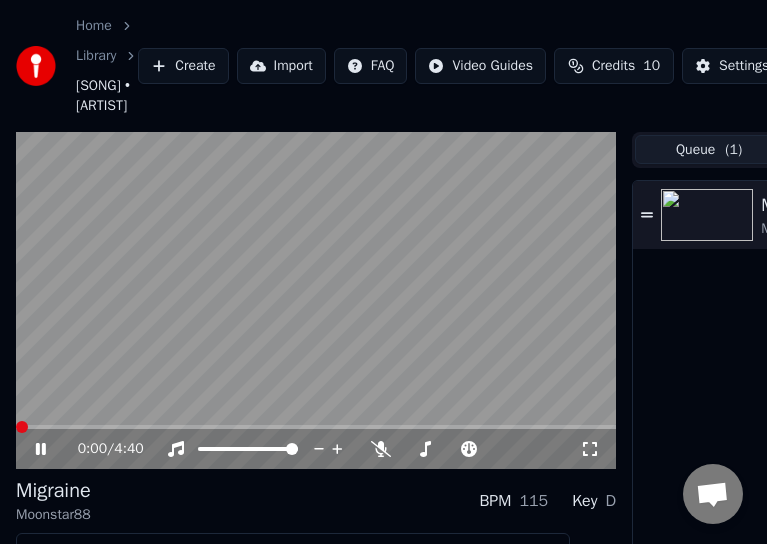 click at bounding box center (22, 427) 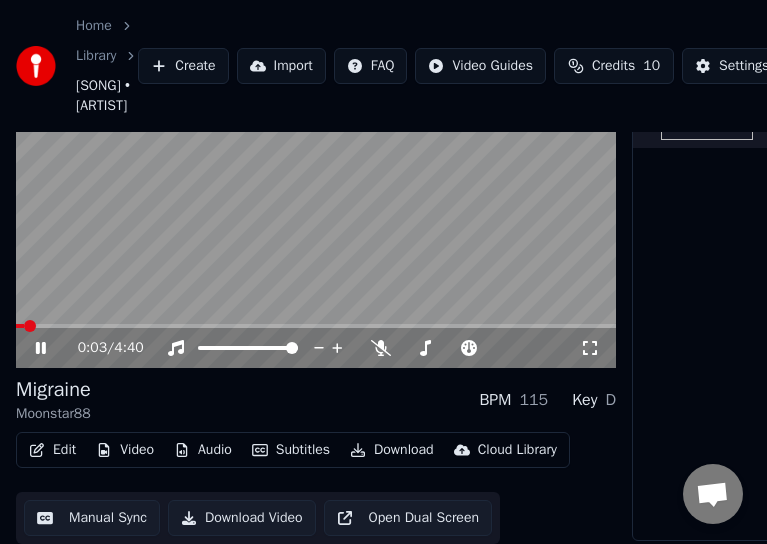 scroll, scrollTop: 0, scrollLeft: 0, axis: both 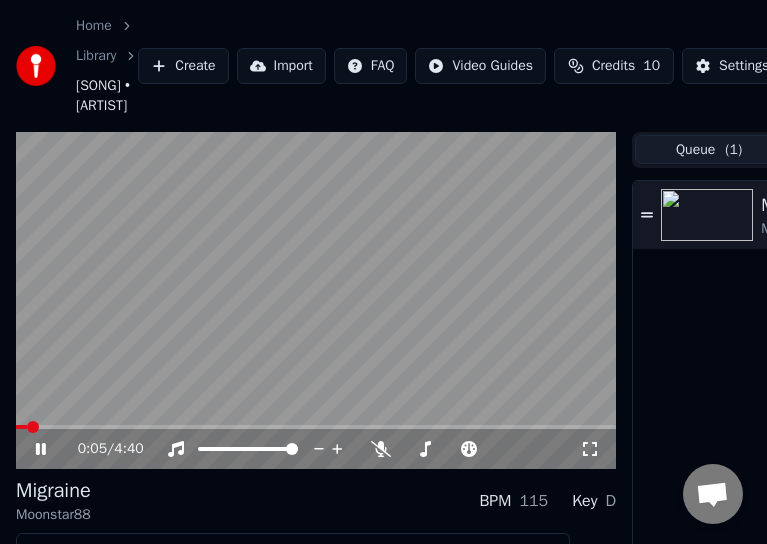 click at bounding box center (316, 301) 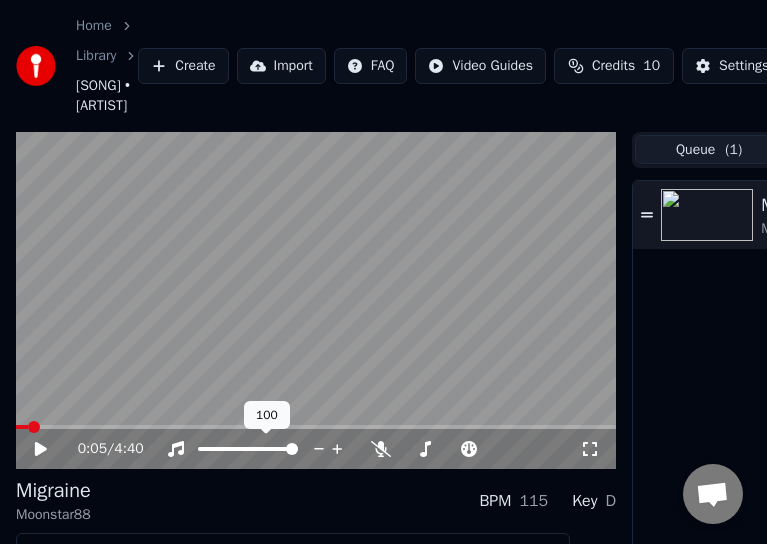 click at bounding box center (292, 449) 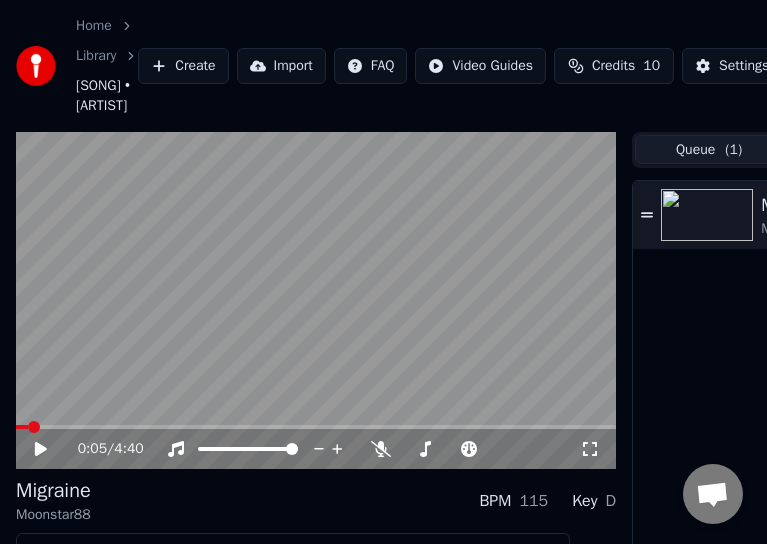 click 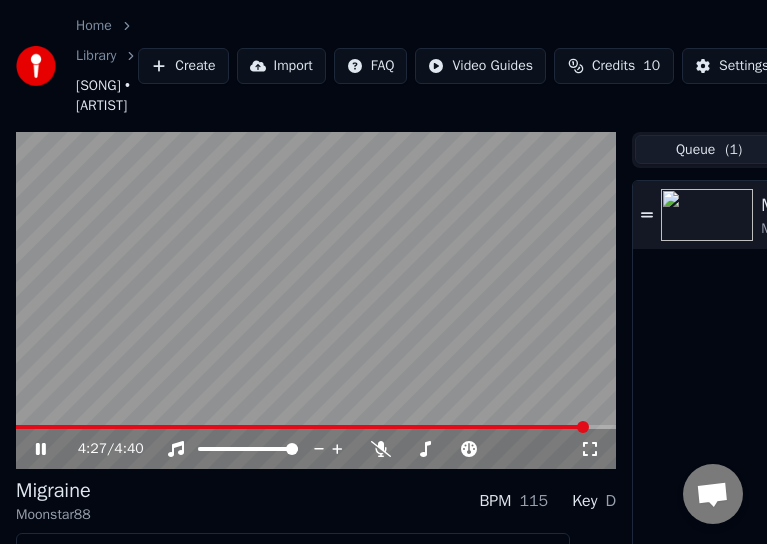 scroll, scrollTop: 100, scrollLeft: 0, axis: vertical 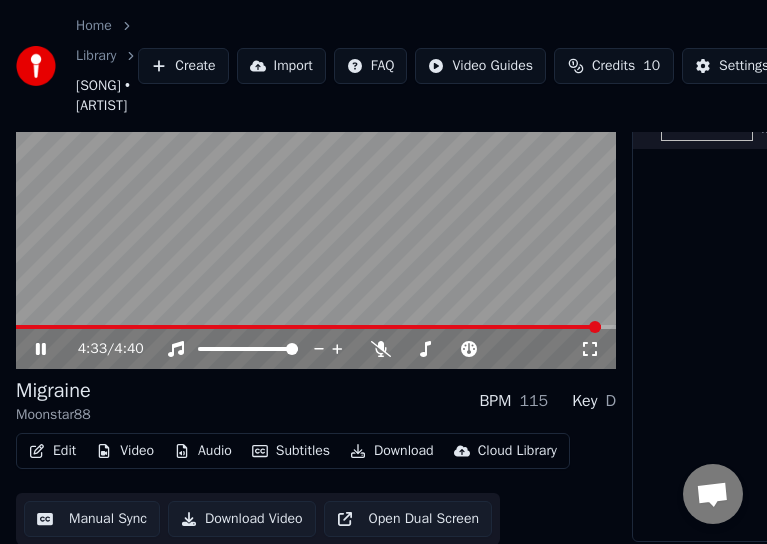click at bounding box center (316, 327) 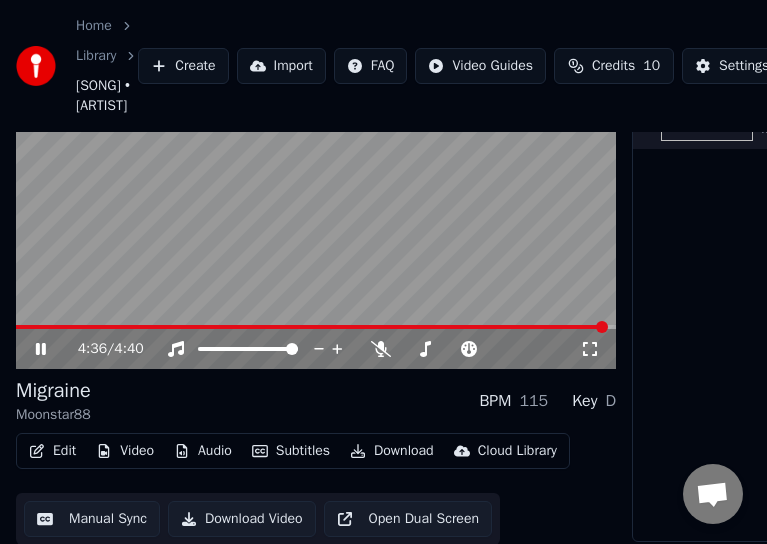 click at bounding box center [316, 327] 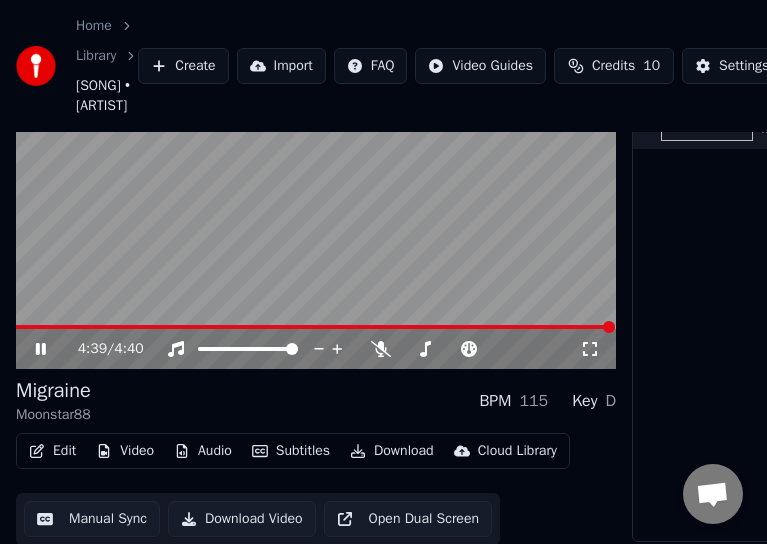 click on "Download Video" at bounding box center [242, 519] 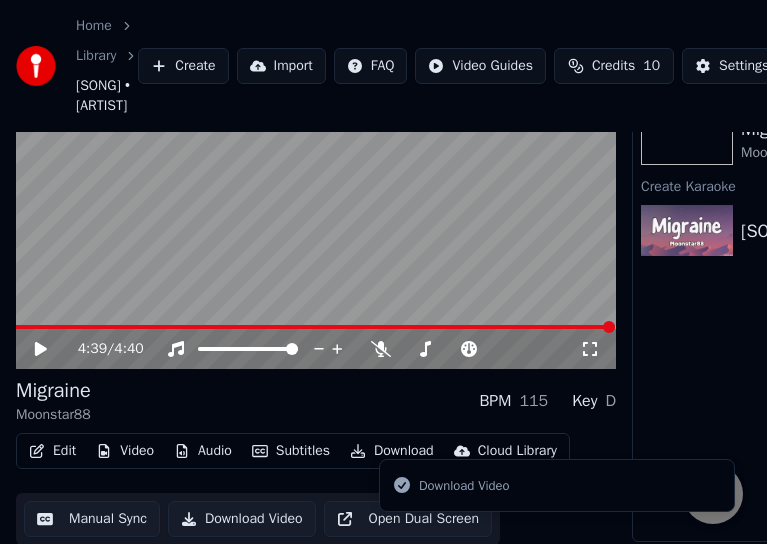 scroll, scrollTop: 100, scrollLeft: 315, axis: both 